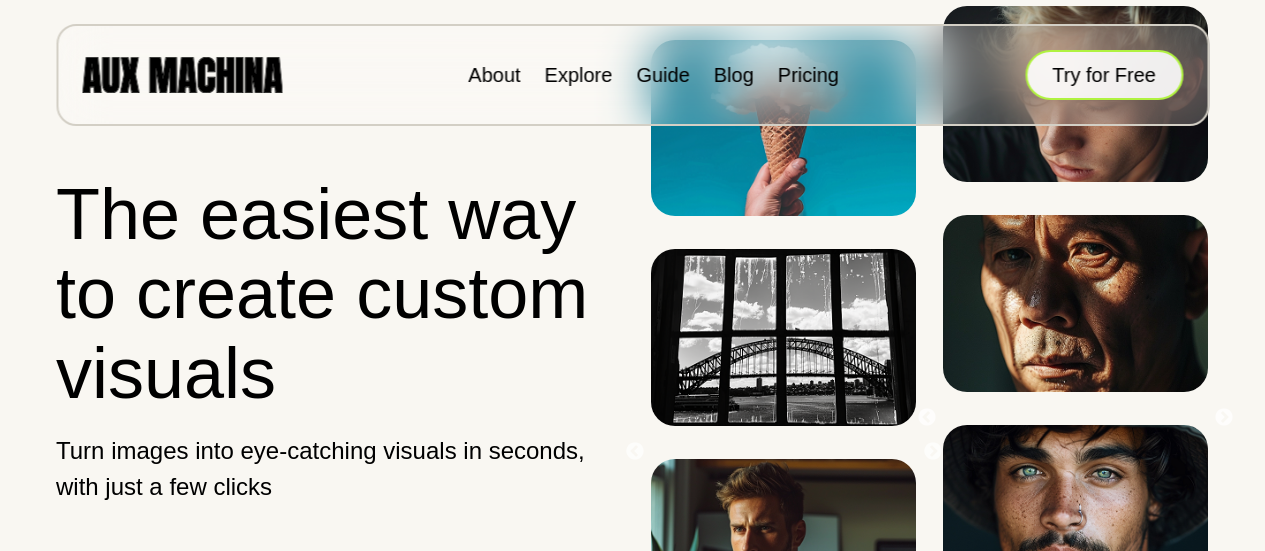 click on "Try for Free" at bounding box center (1104, 75) 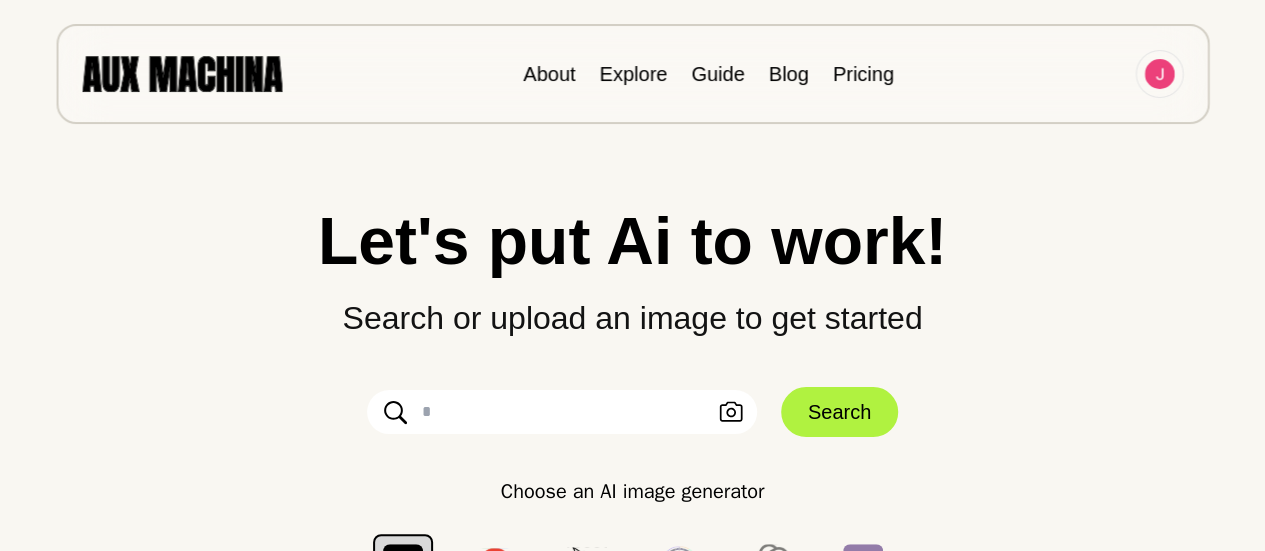 scroll, scrollTop: 116, scrollLeft: 0, axis: vertical 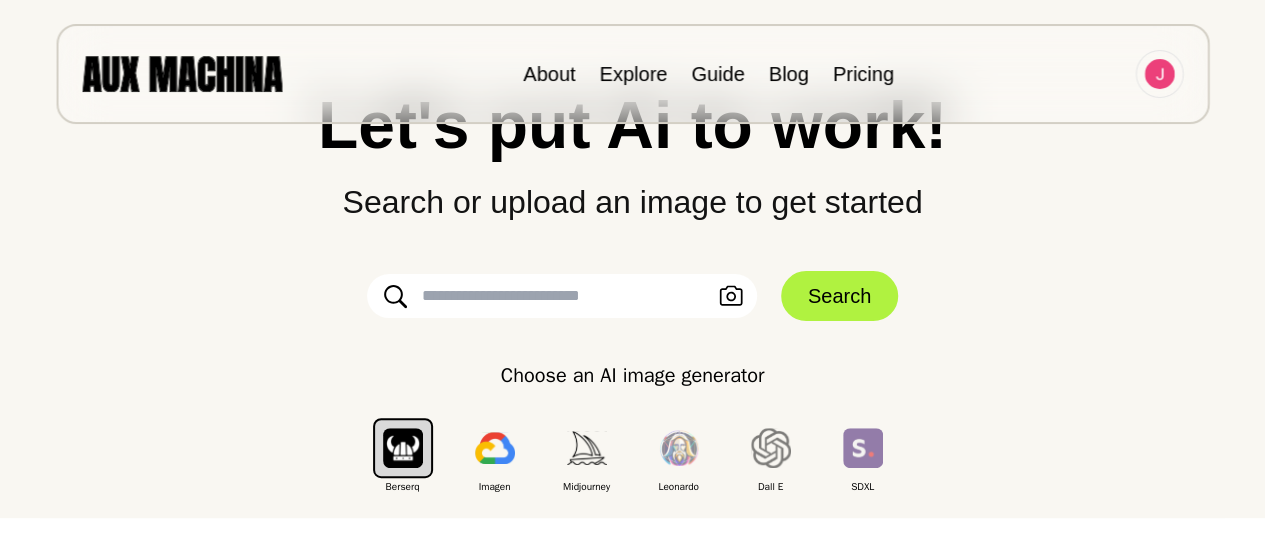 click at bounding box center (562, 296) 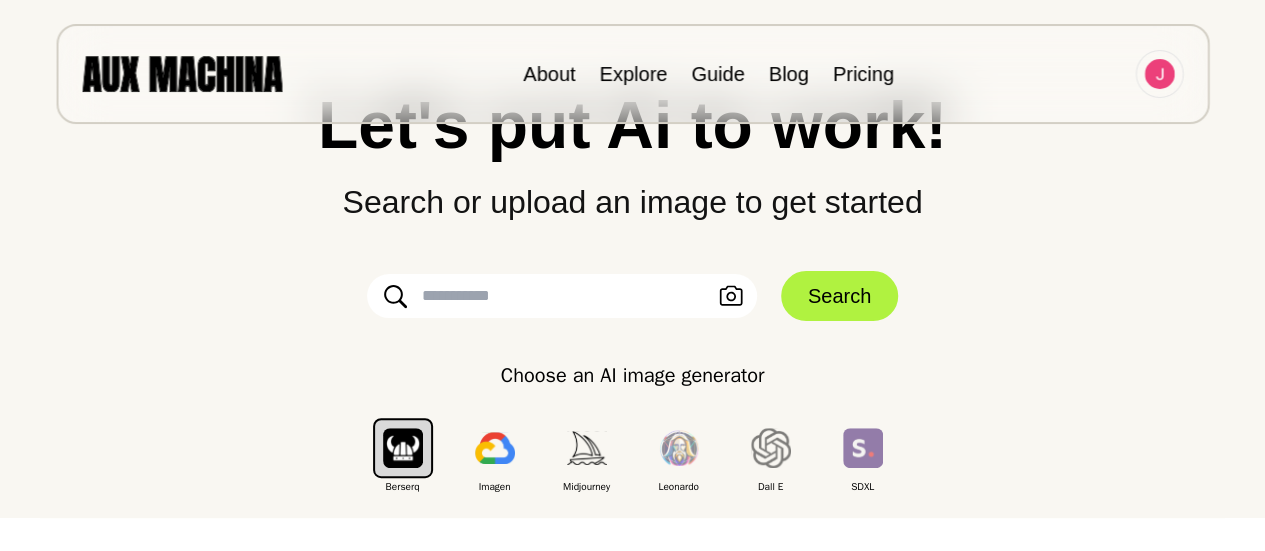 click on "Choose an AI image generator Berserq Imagen Midjourney Leonardo Dall E SDXL" at bounding box center (632, 427) 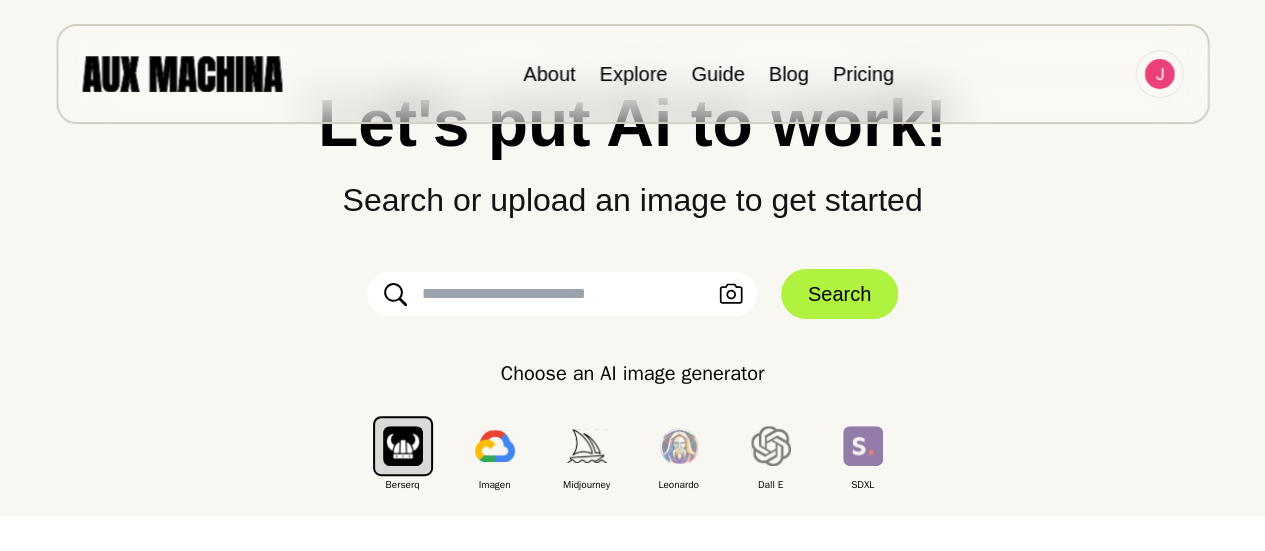 scroll, scrollTop: 117, scrollLeft: 0, axis: vertical 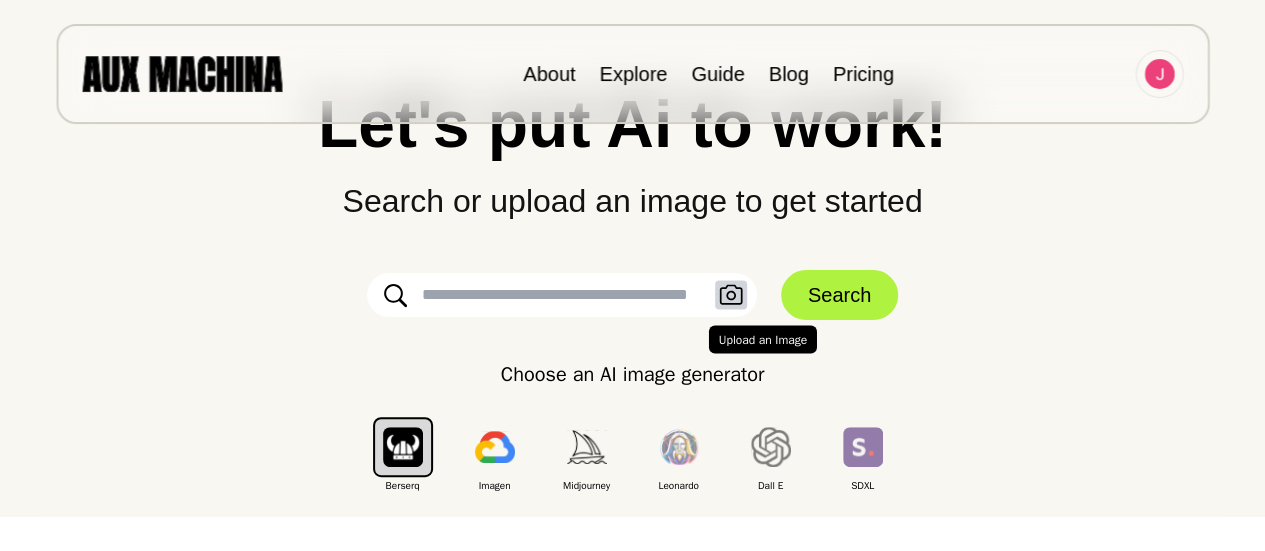 click at bounding box center (731, 295) 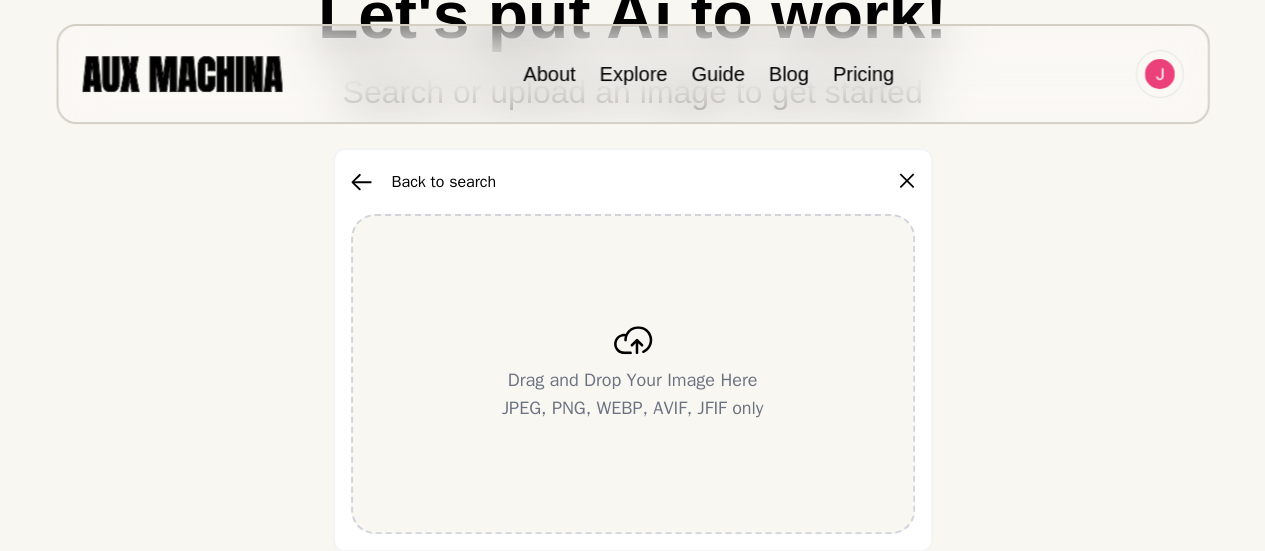 scroll, scrollTop: 229, scrollLeft: 0, axis: vertical 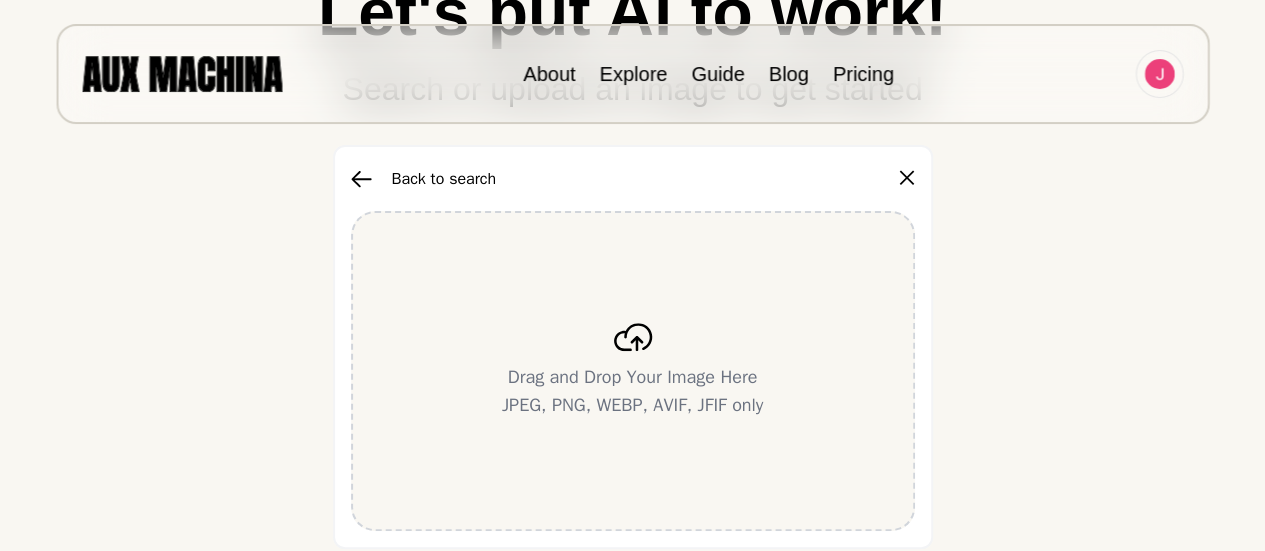 click at bounding box center (633, 337) 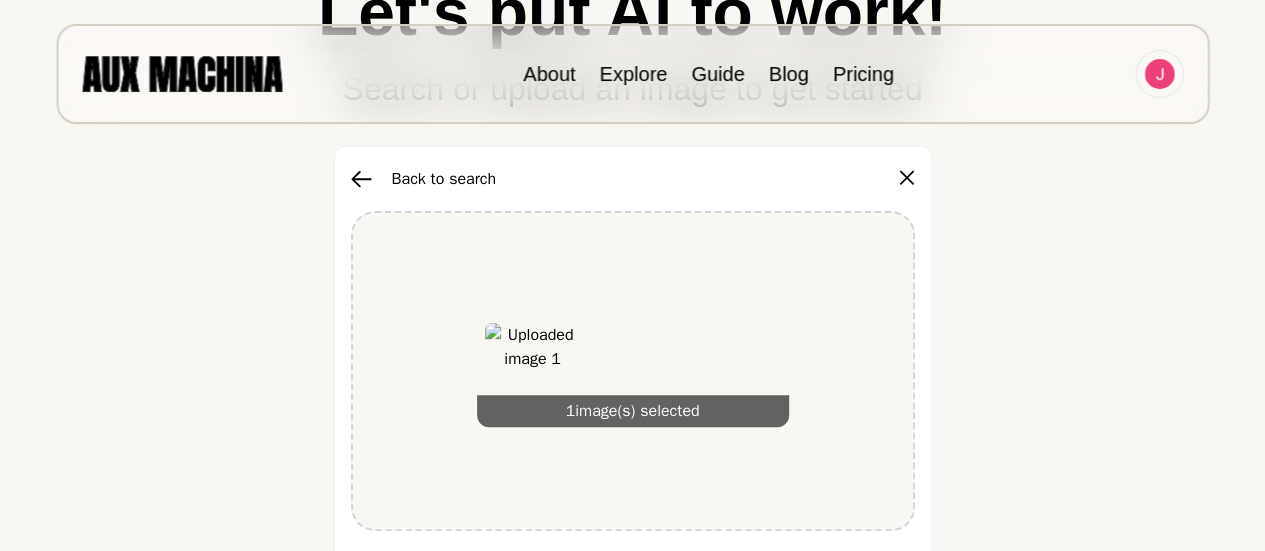 scroll, scrollTop: 377, scrollLeft: 0, axis: vertical 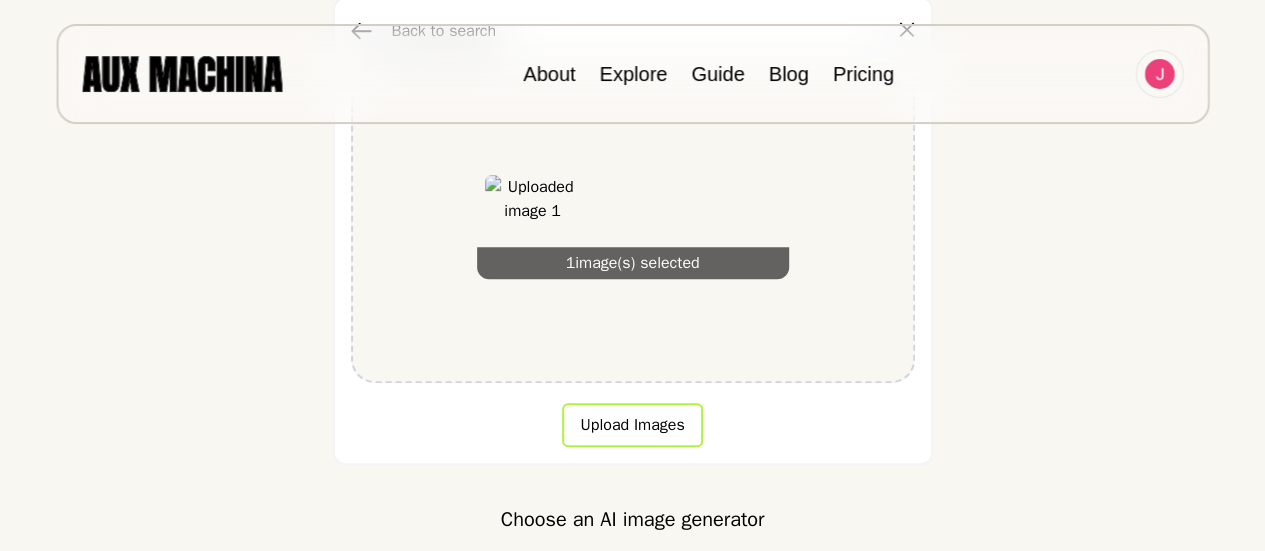 click on "Upload Images" at bounding box center [632, 425] 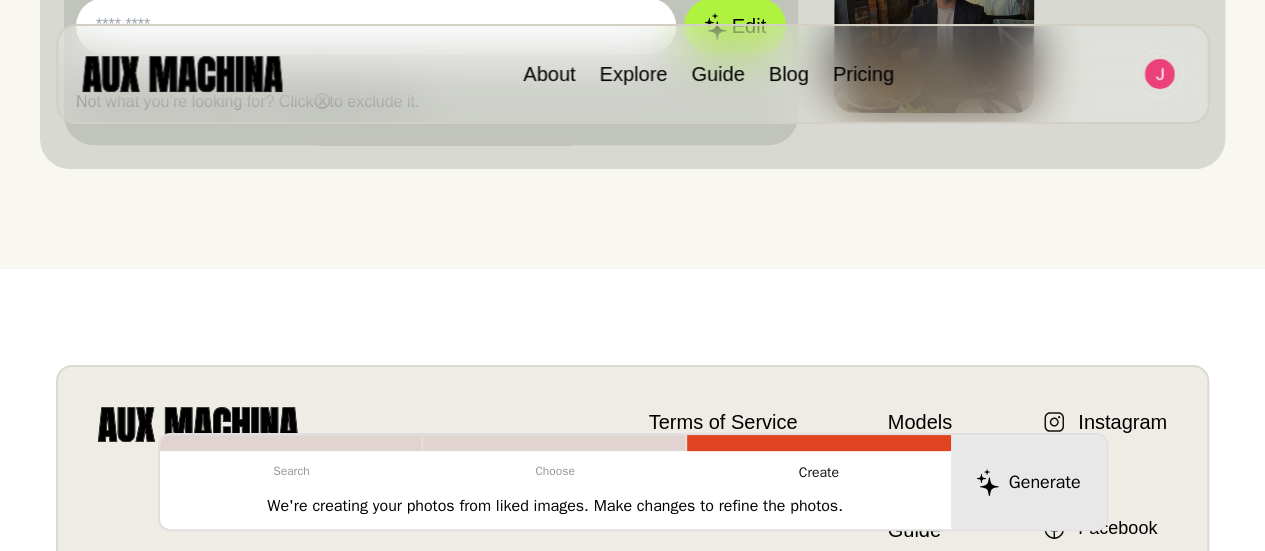 scroll, scrollTop: 545, scrollLeft: 0, axis: vertical 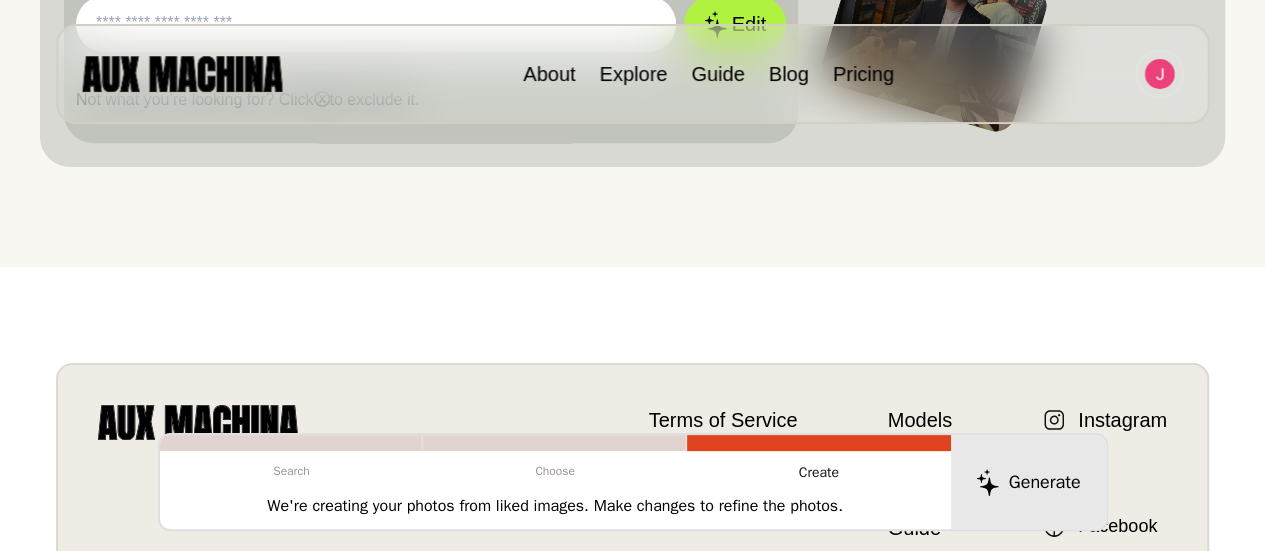 click on "Terms of Service Privacy Policy Terms of Service Privacy Policy Models About Guide Blog Pricing Instagram X Facebook LinkedIn TikTok YouTube © 2024. All rights reserved. Made with ❤️ by   Berserq" at bounding box center (632, 614) 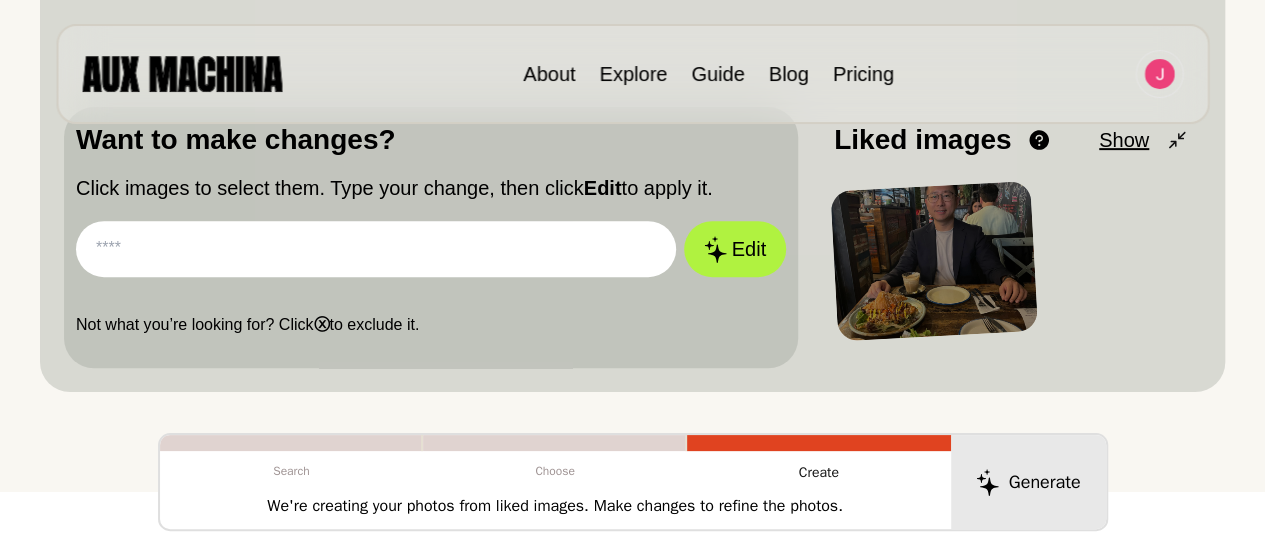 scroll, scrollTop: 311, scrollLeft: 0, axis: vertical 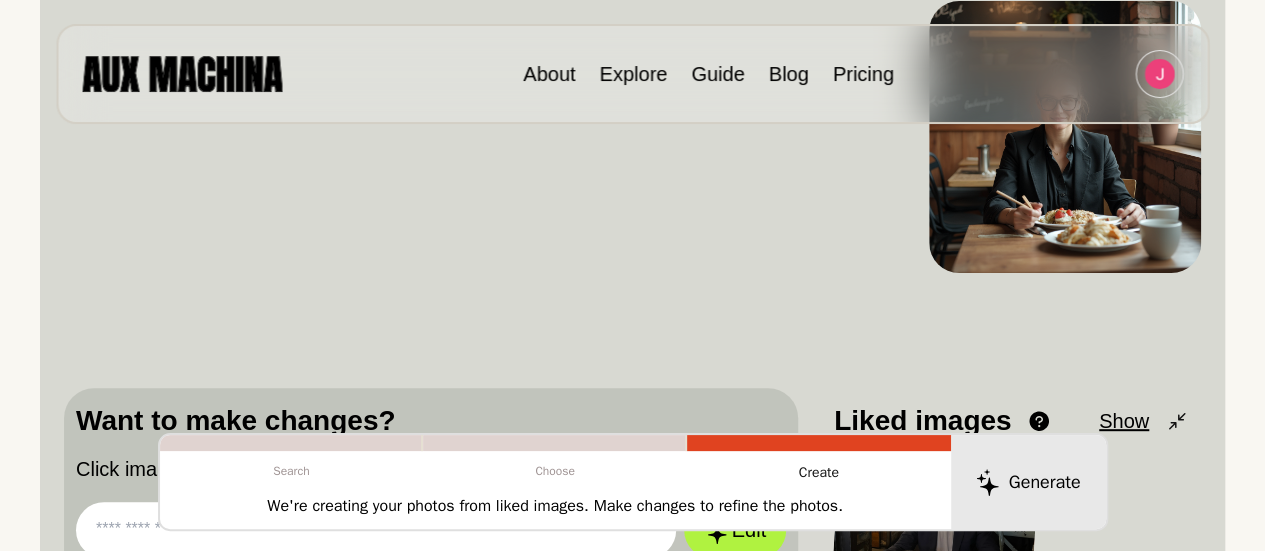 click at bounding box center (376, 530) 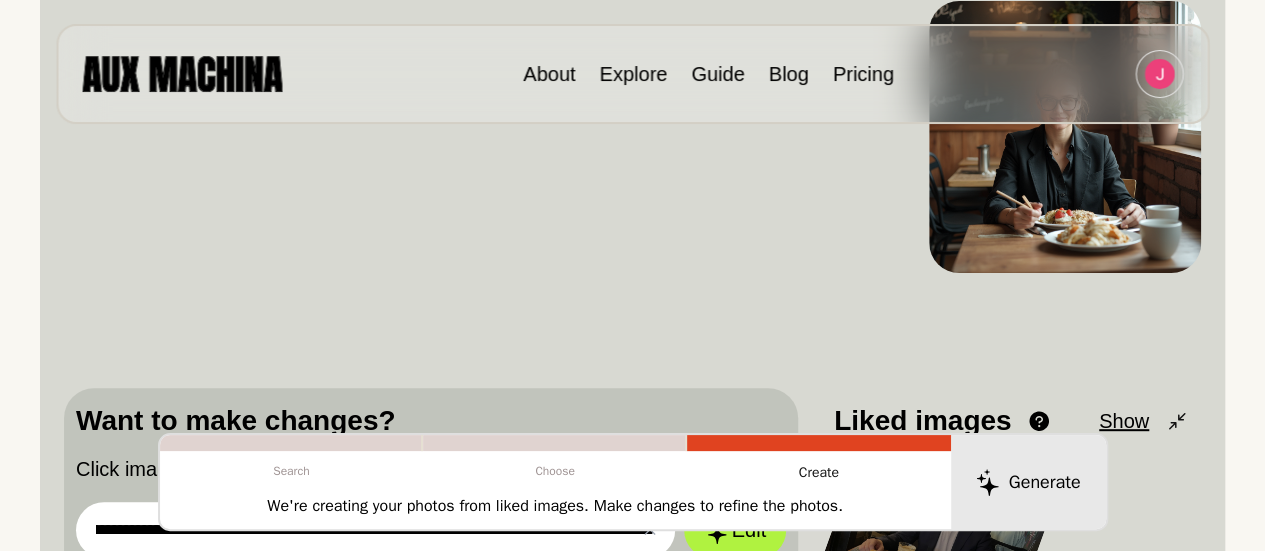 scroll, scrollTop: 0, scrollLeft: 250, axis: horizontal 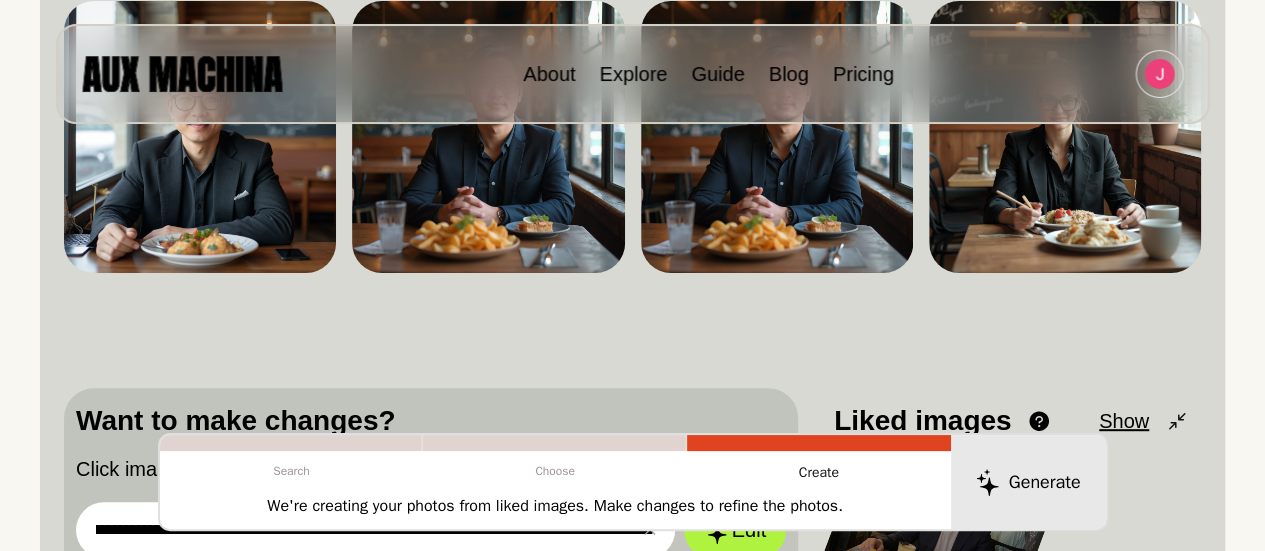 click on "**********" at bounding box center (375, 530) 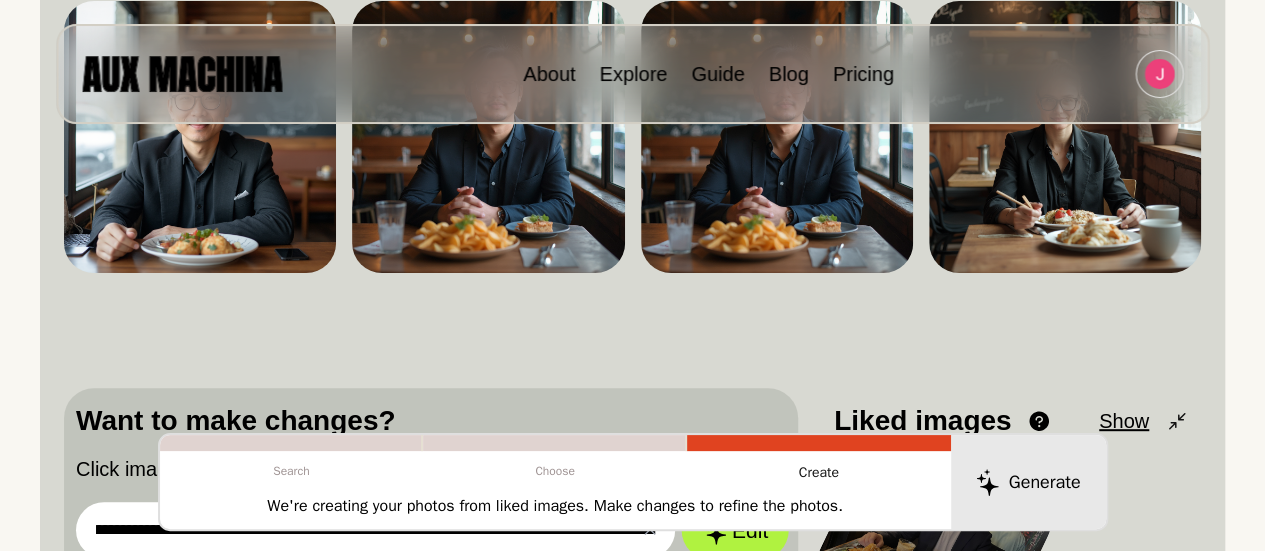 type on "**********" 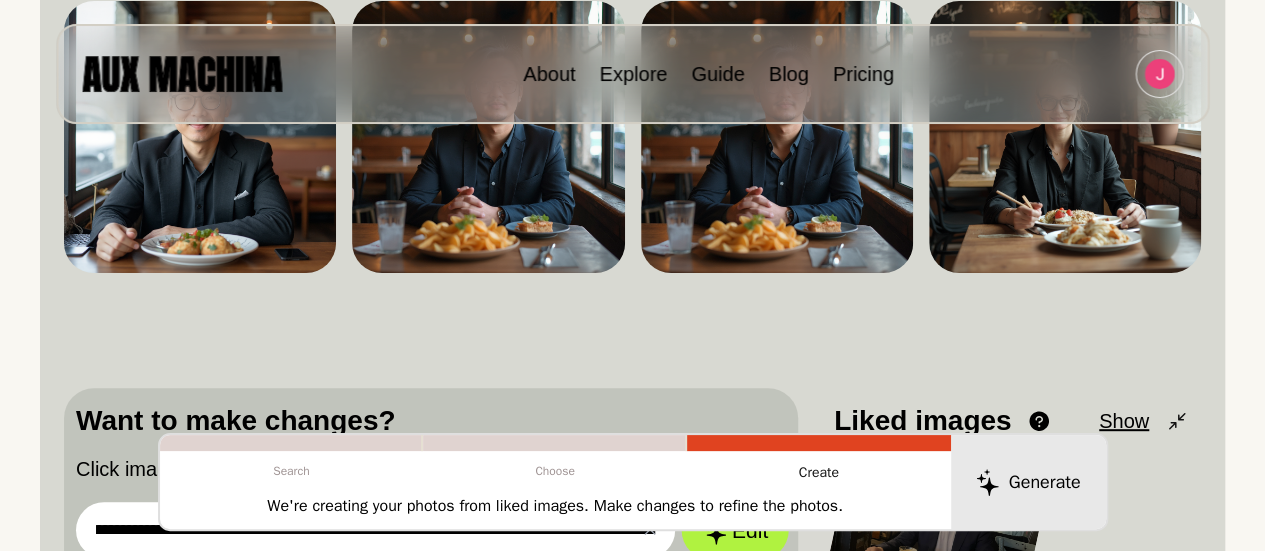 scroll, scrollTop: 0, scrollLeft: 0, axis: both 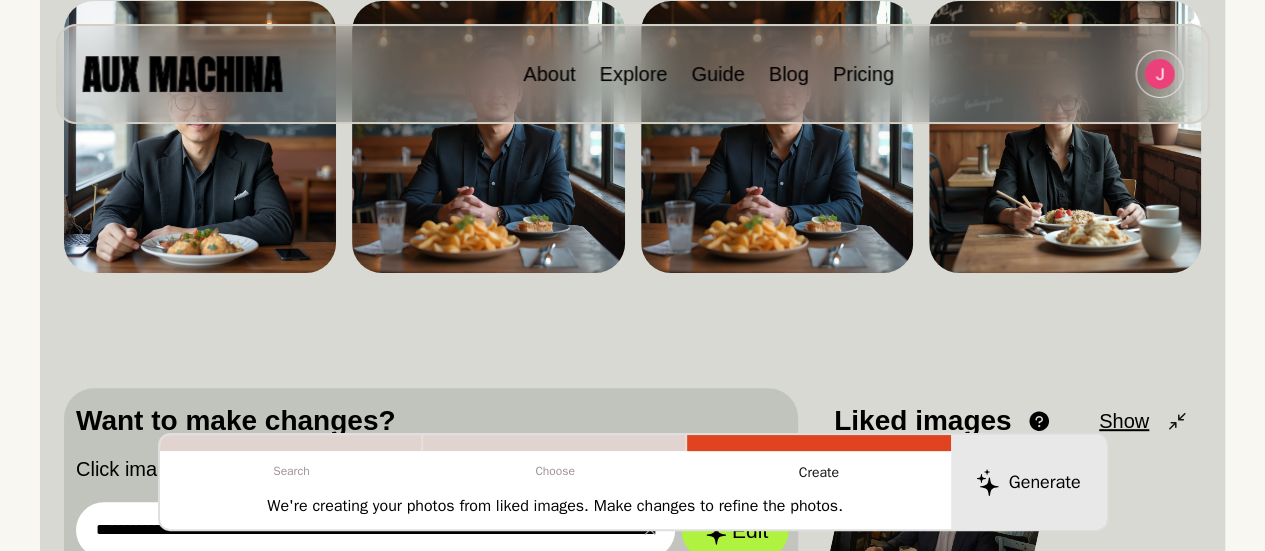 click on "Edit" at bounding box center [735, 530] 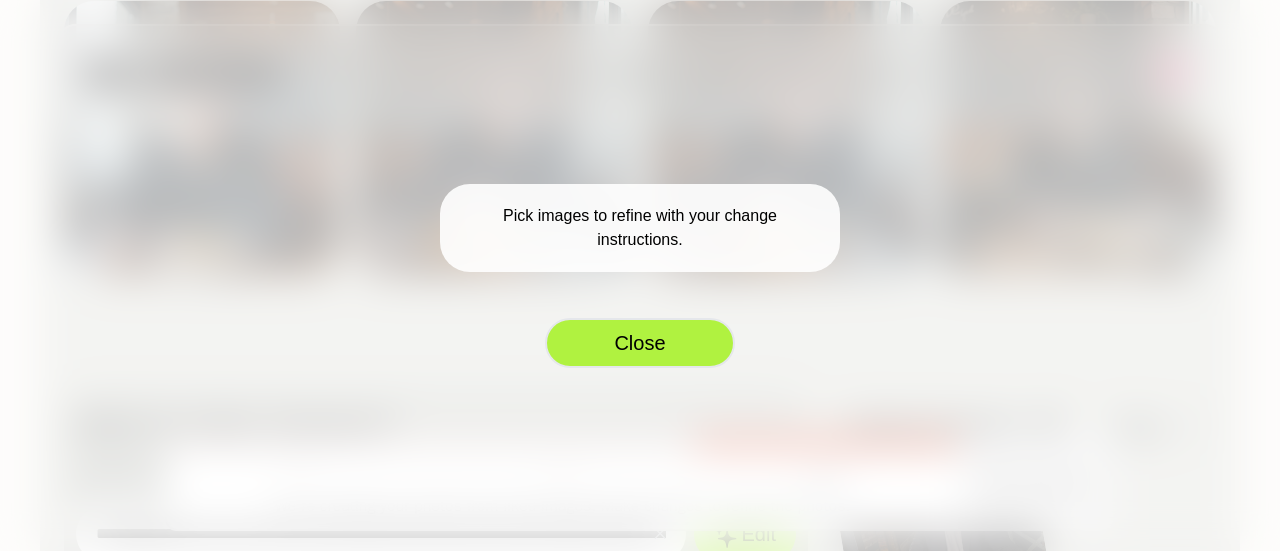 click on "Close" at bounding box center [640, 343] 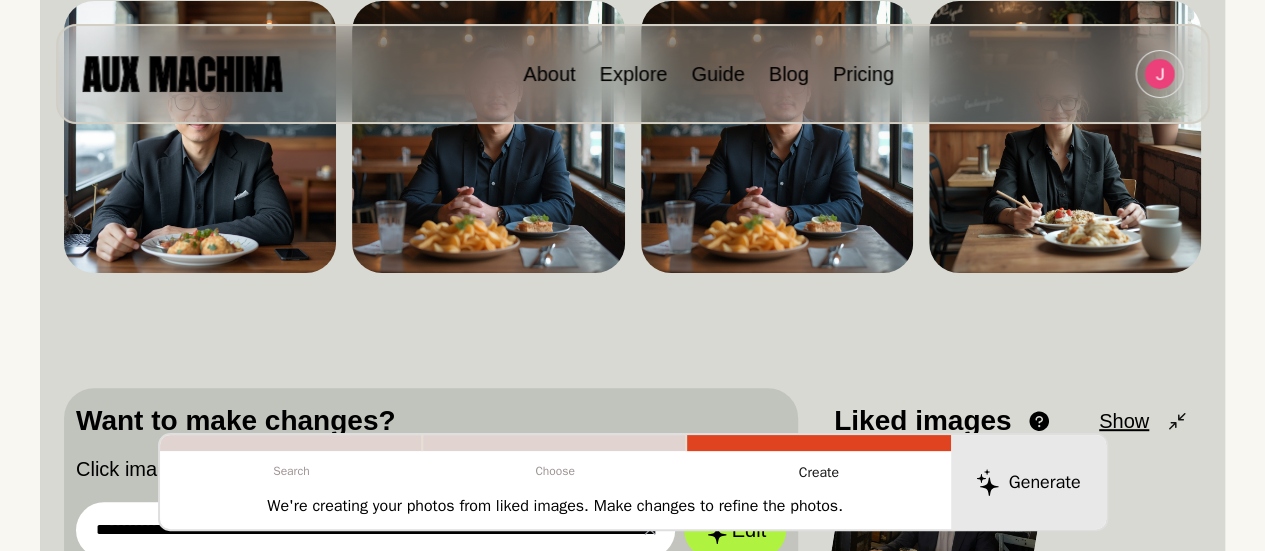 click at bounding box center (934, 542) 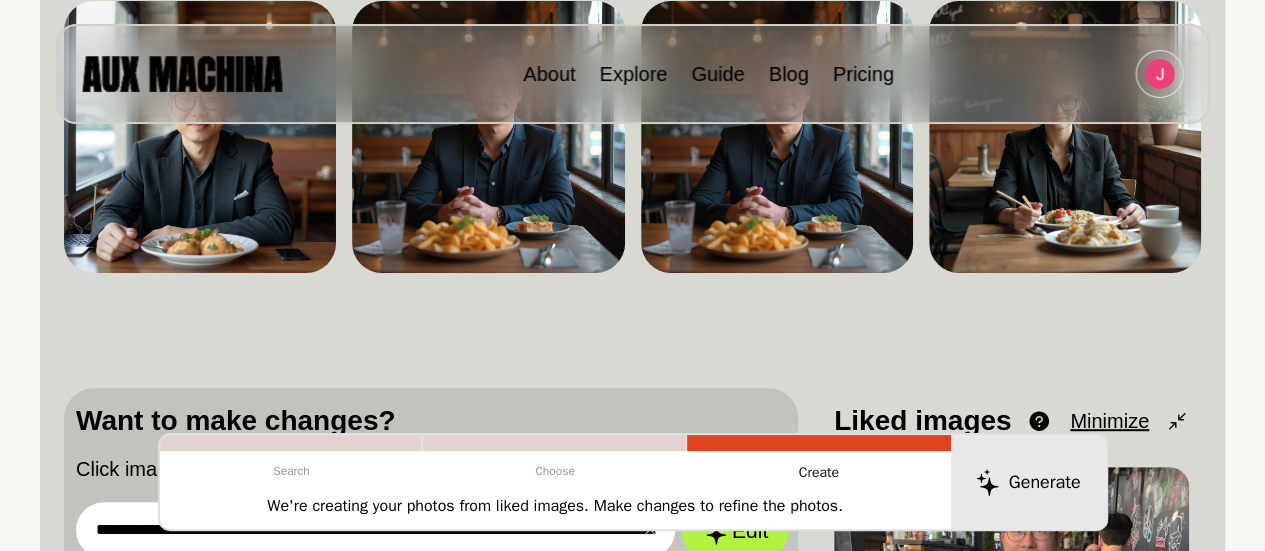 click at bounding box center [714, 530] 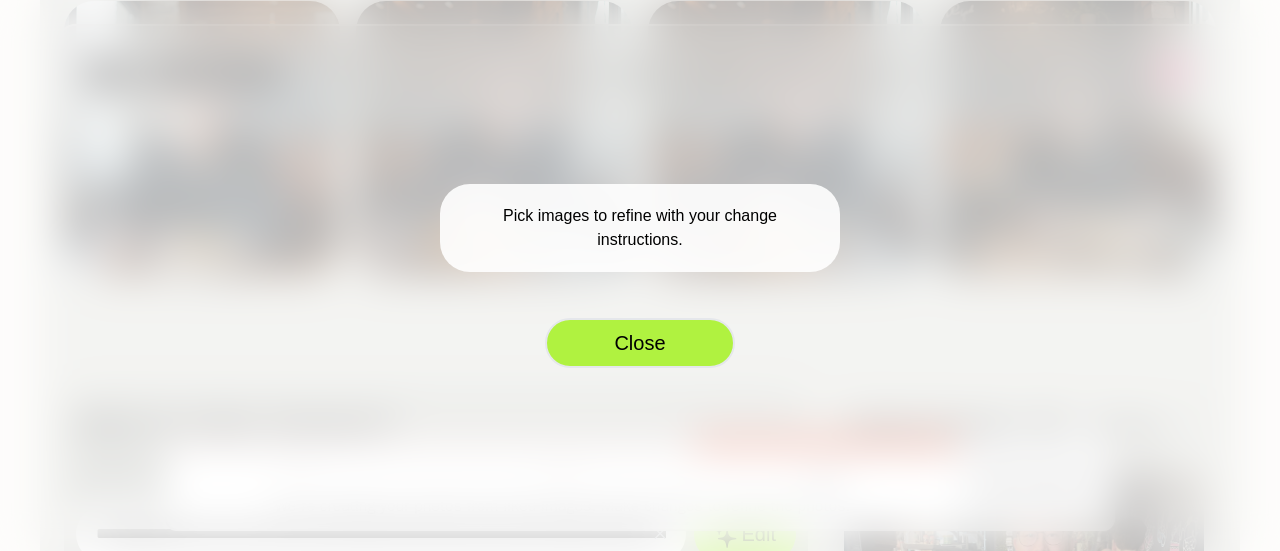 click on "Close" at bounding box center [640, 343] 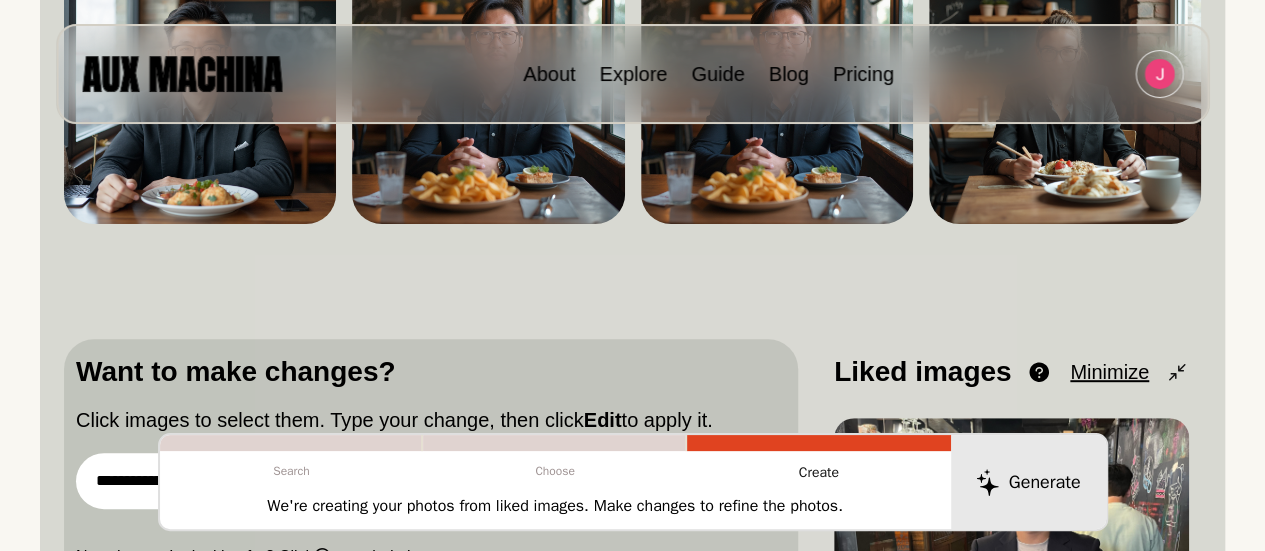 scroll, scrollTop: 358, scrollLeft: 0, axis: vertical 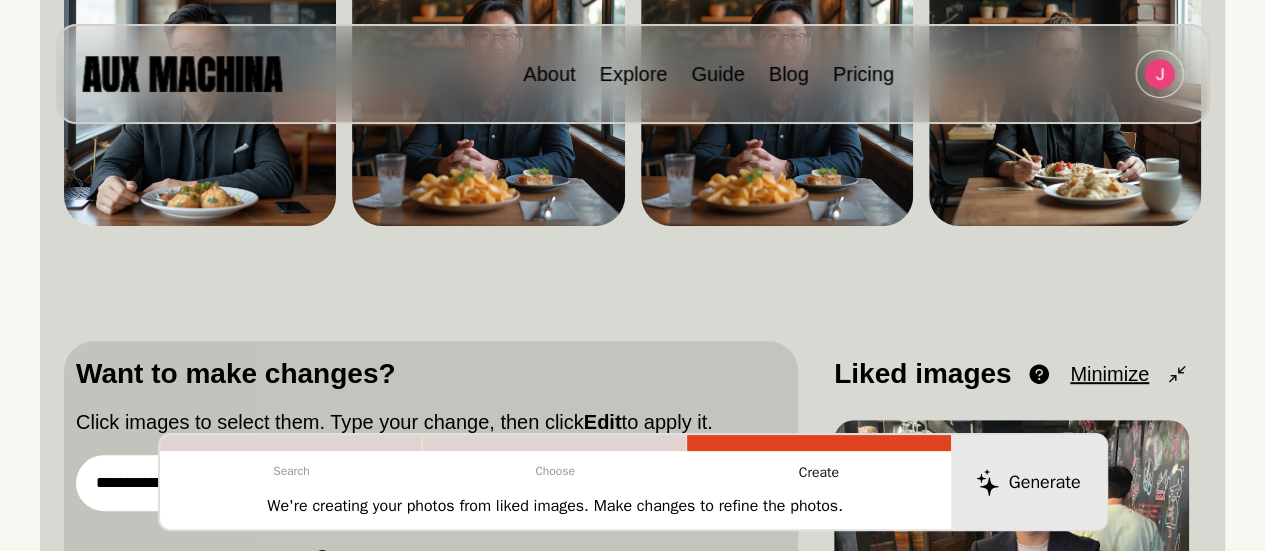 click on "Edit" at bounding box center [735, 483] 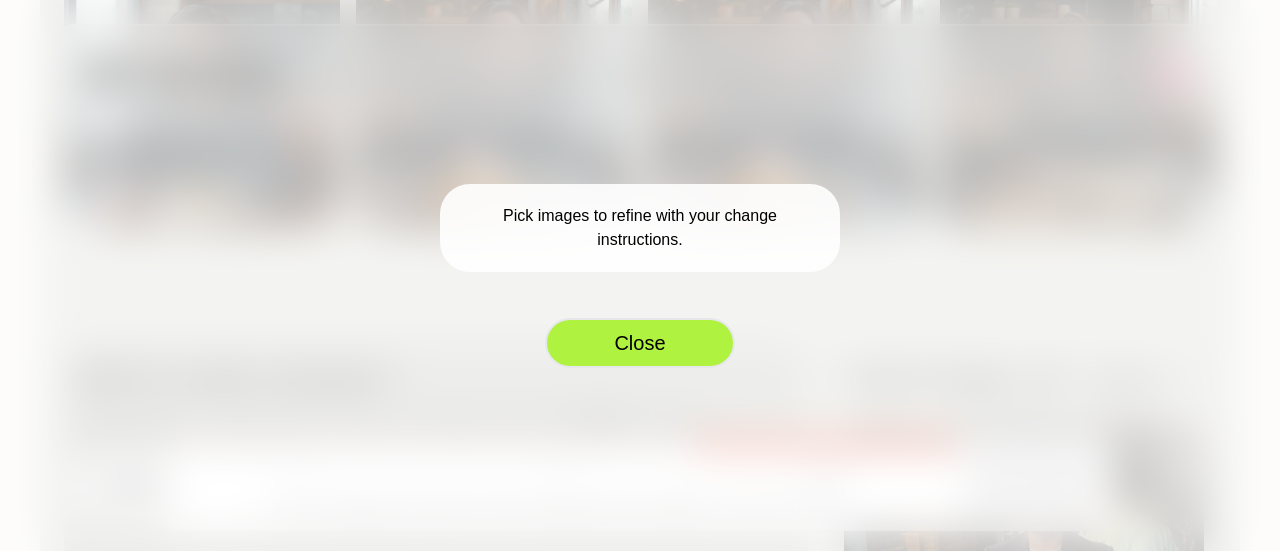 click on "Close" at bounding box center (640, 343) 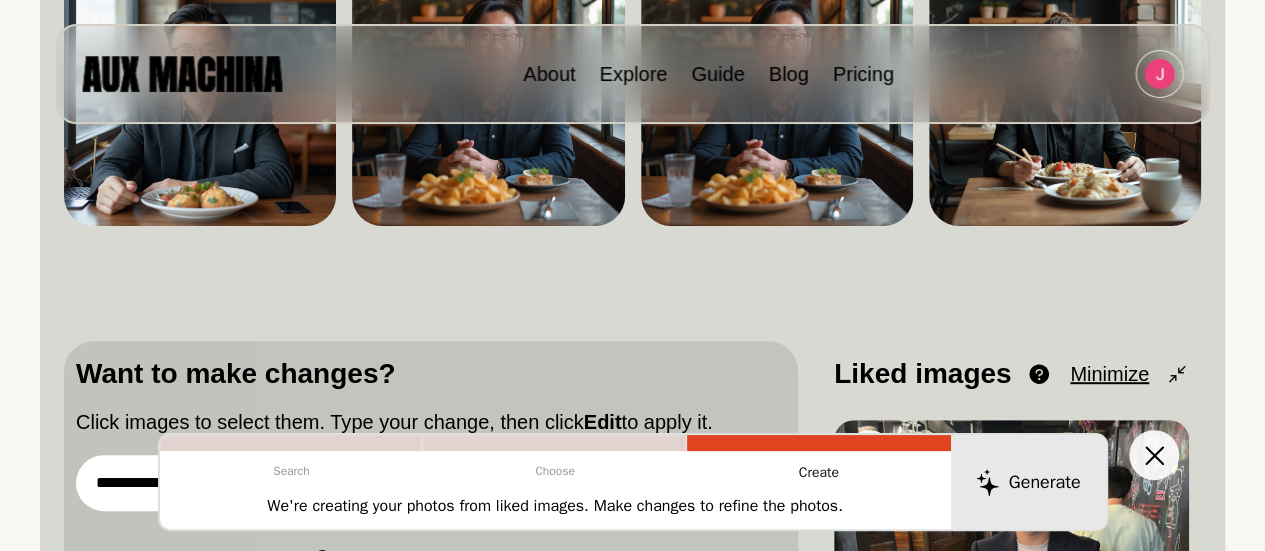 click at bounding box center [1011, 597] 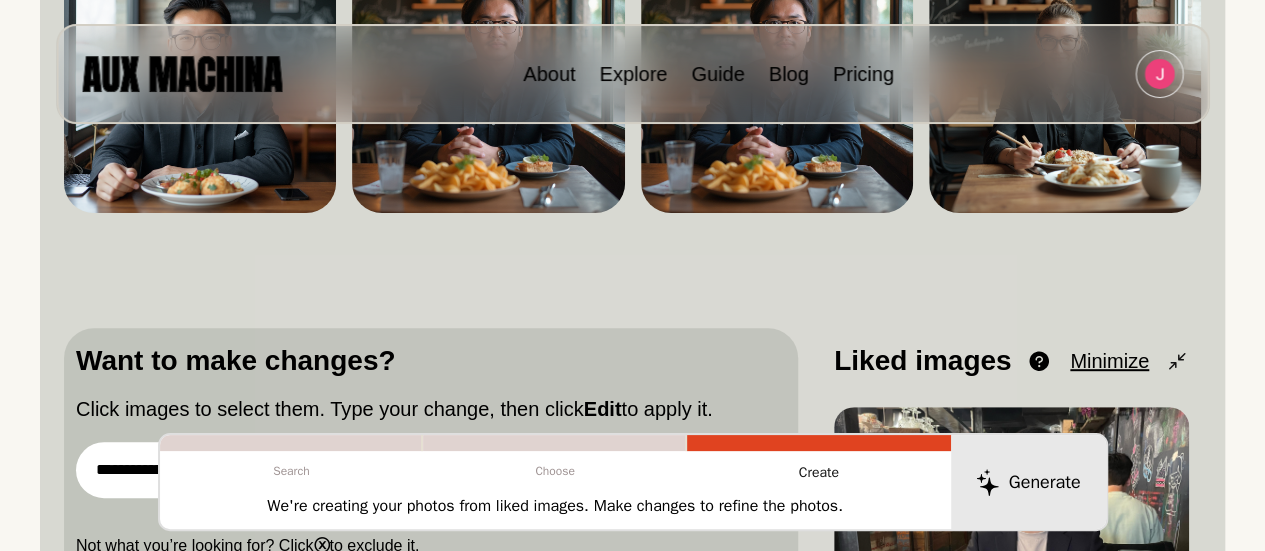 scroll, scrollTop: 368, scrollLeft: 0, axis: vertical 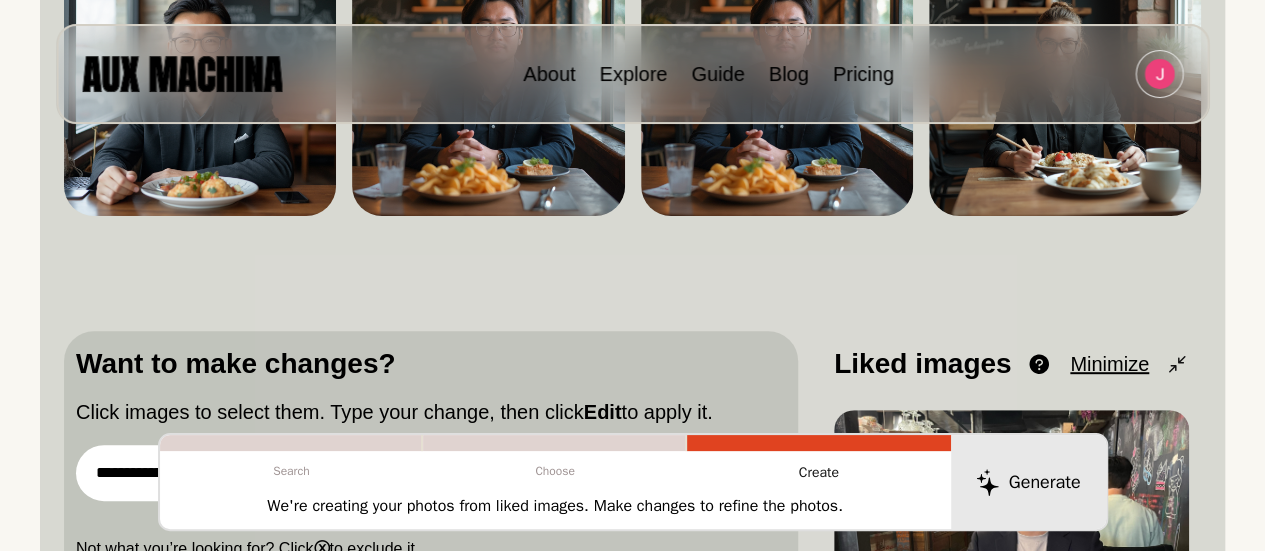 click on "Edit" at bounding box center [735, 473] 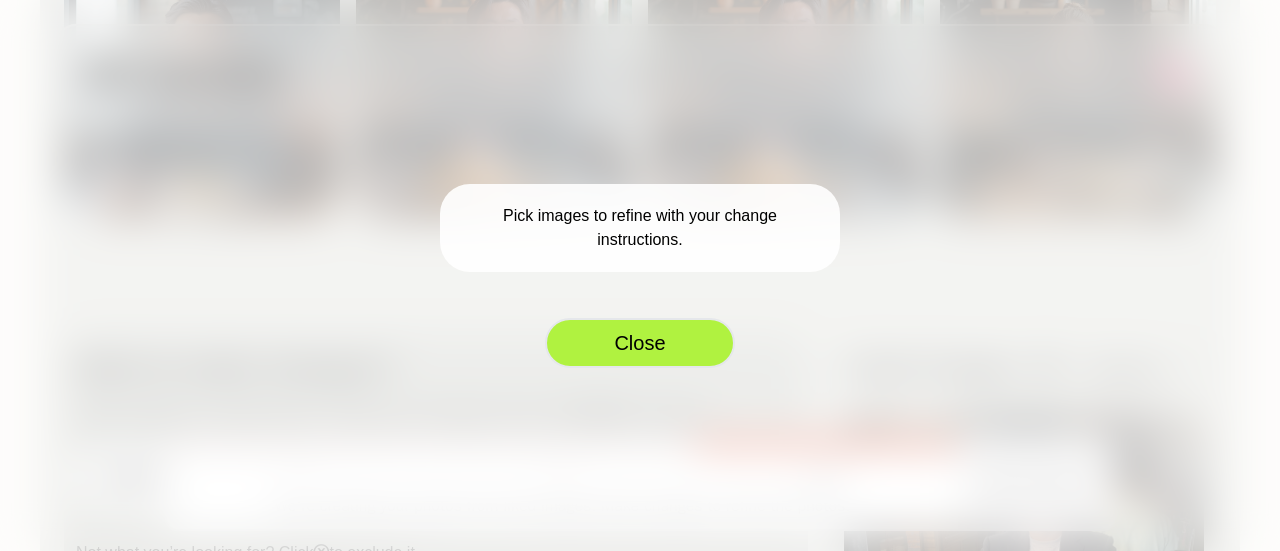 click on "Close" at bounding box center [640, 343] 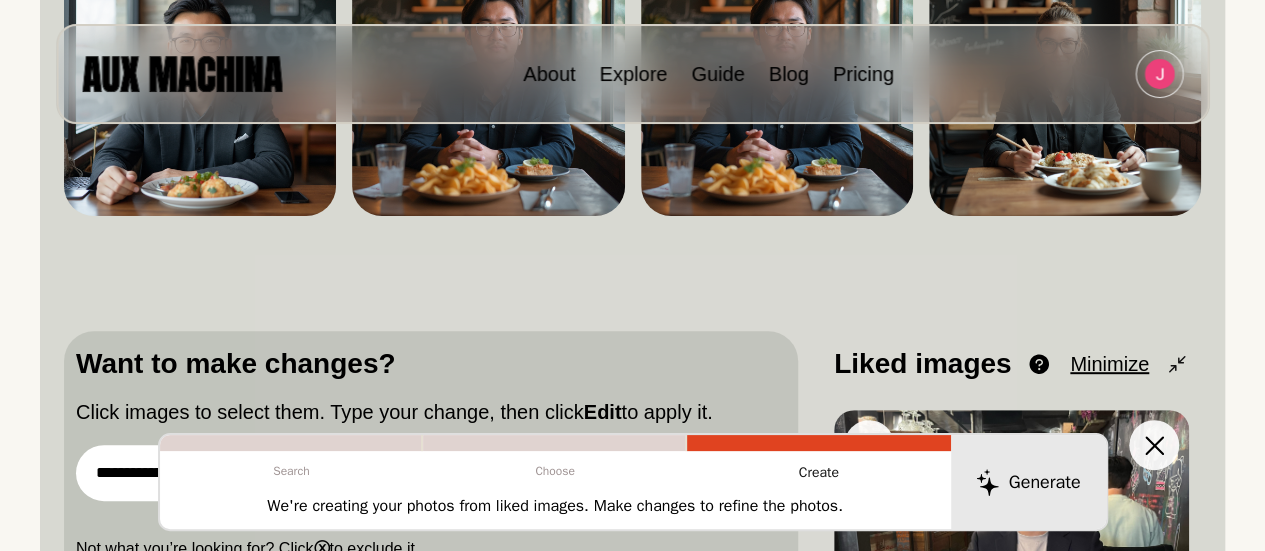 click at bounding box center [1011, 587] 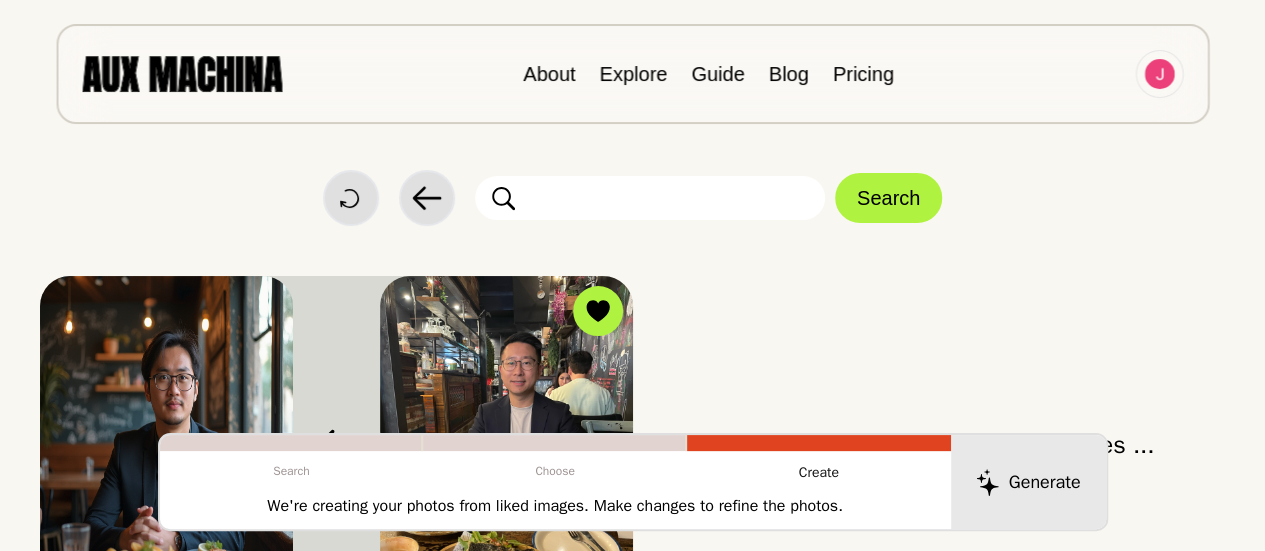 scroll, scrollTop: 1, scrollLeft: 0, axis: vertical 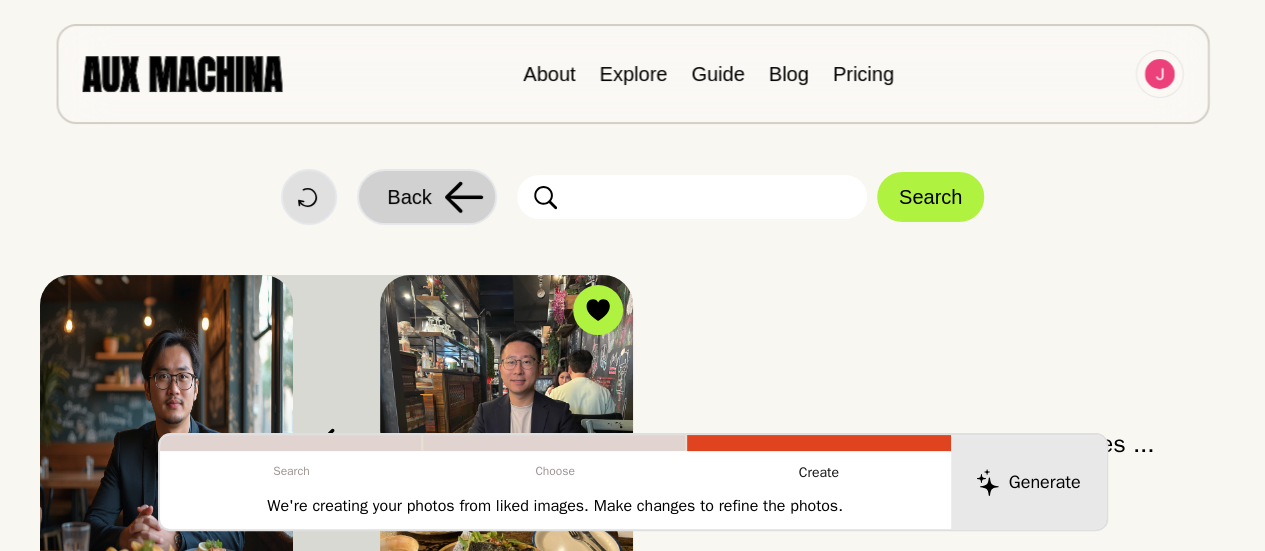 click on "Back" at bounding box center (427, 197) 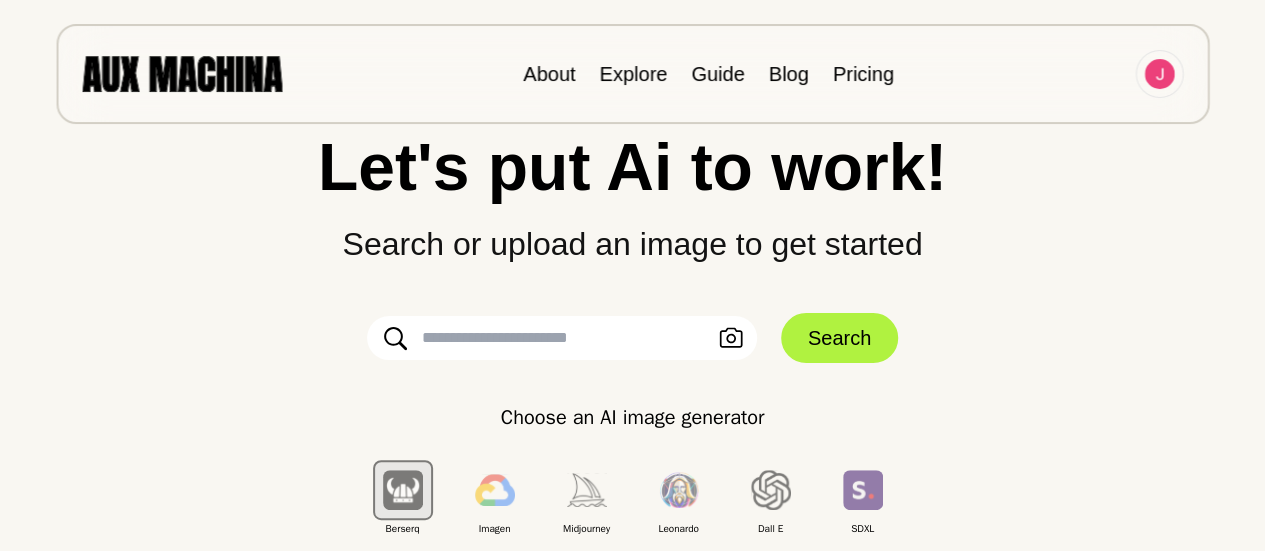scroll, scrollTop: 69, scrollLeft: 0, axis: vertical 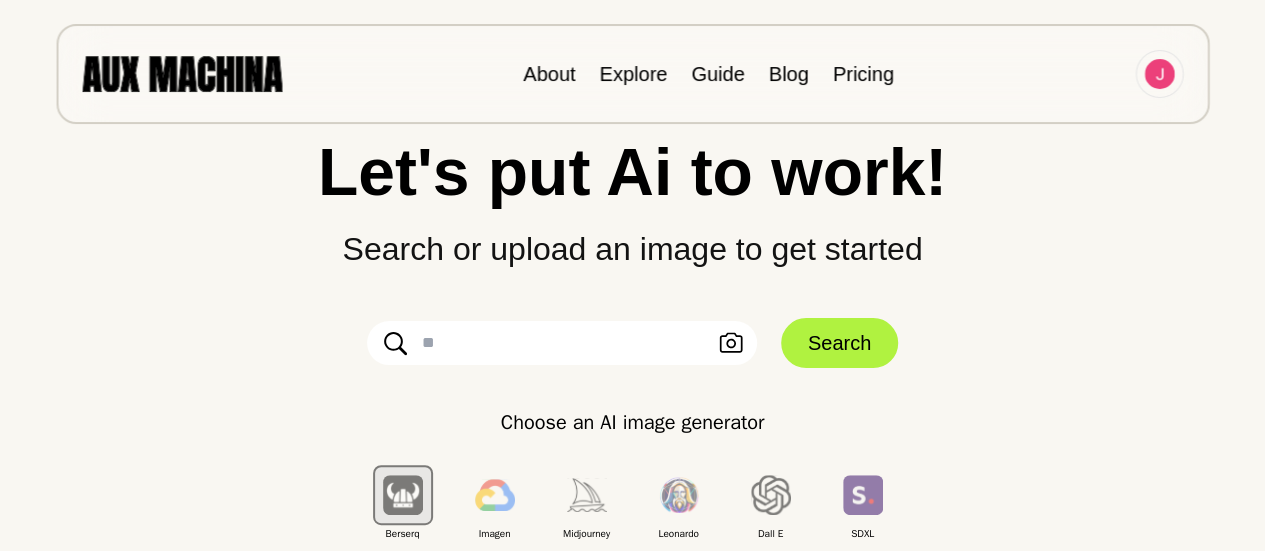 click at bounding box center [562, 343] 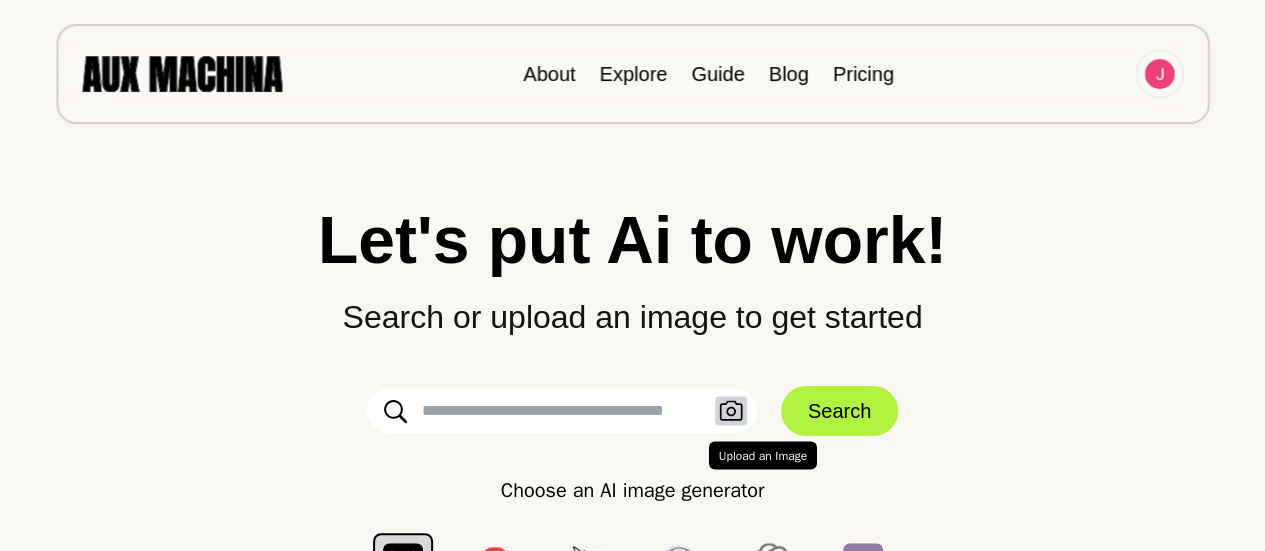 scroll, scrollTop: 0, scrollLeft: 0, axis: both 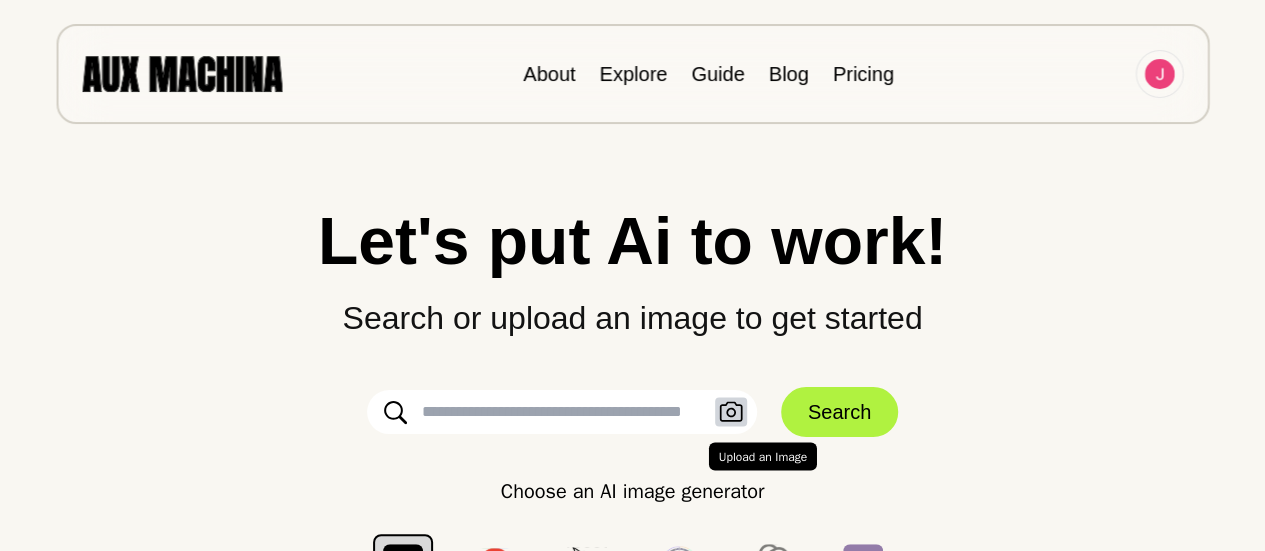 click at bounding box center (731, 412) 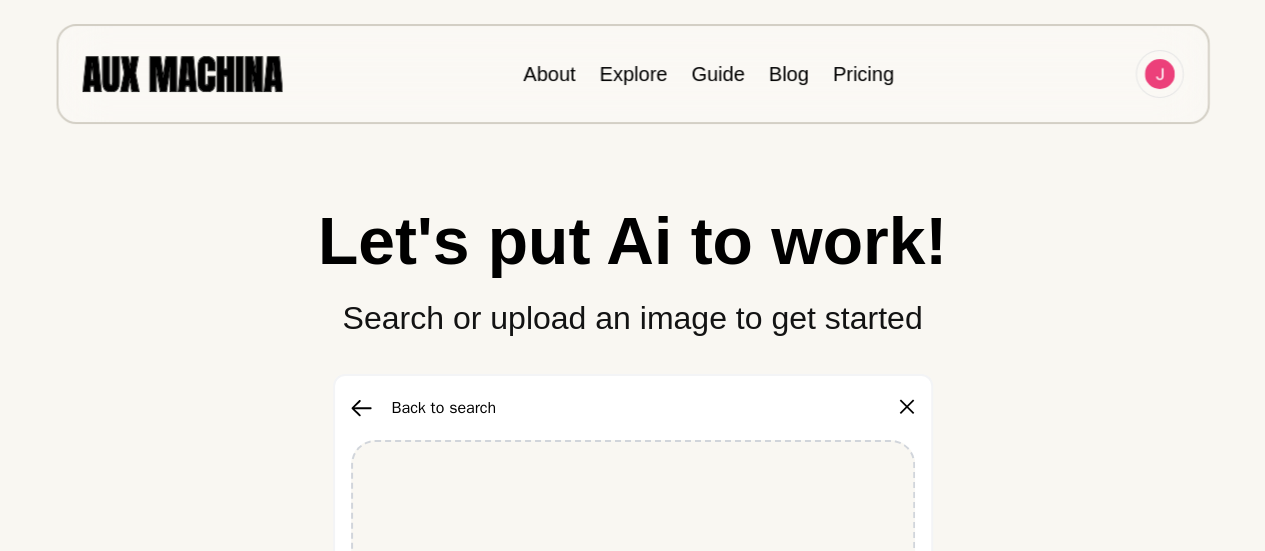 click at bounding box center (361, 408) 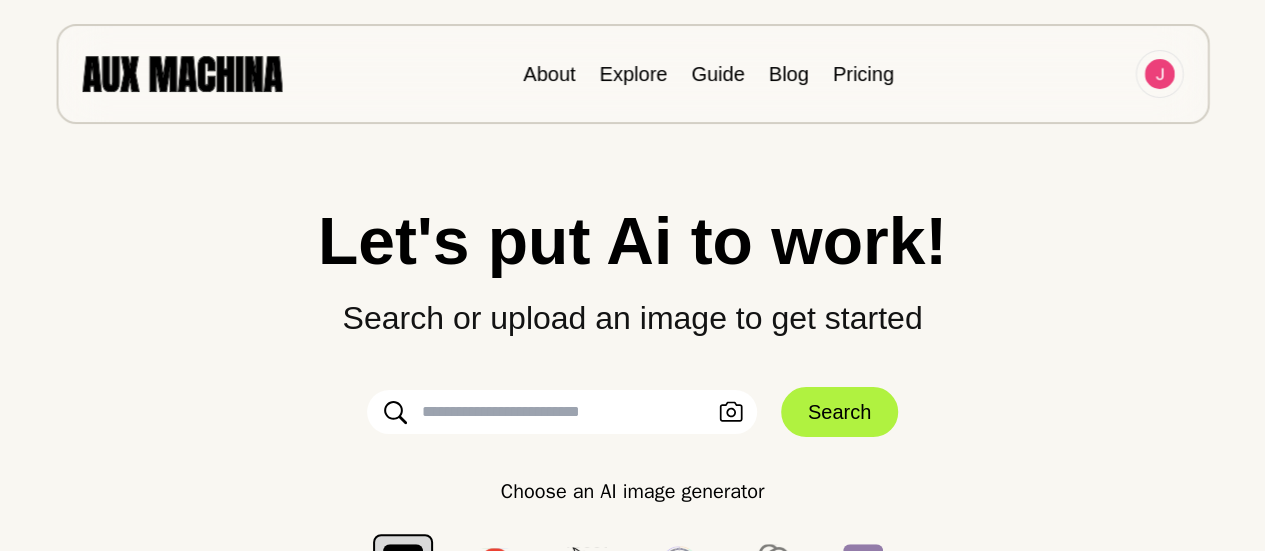 click at bounding box center (562, 412) 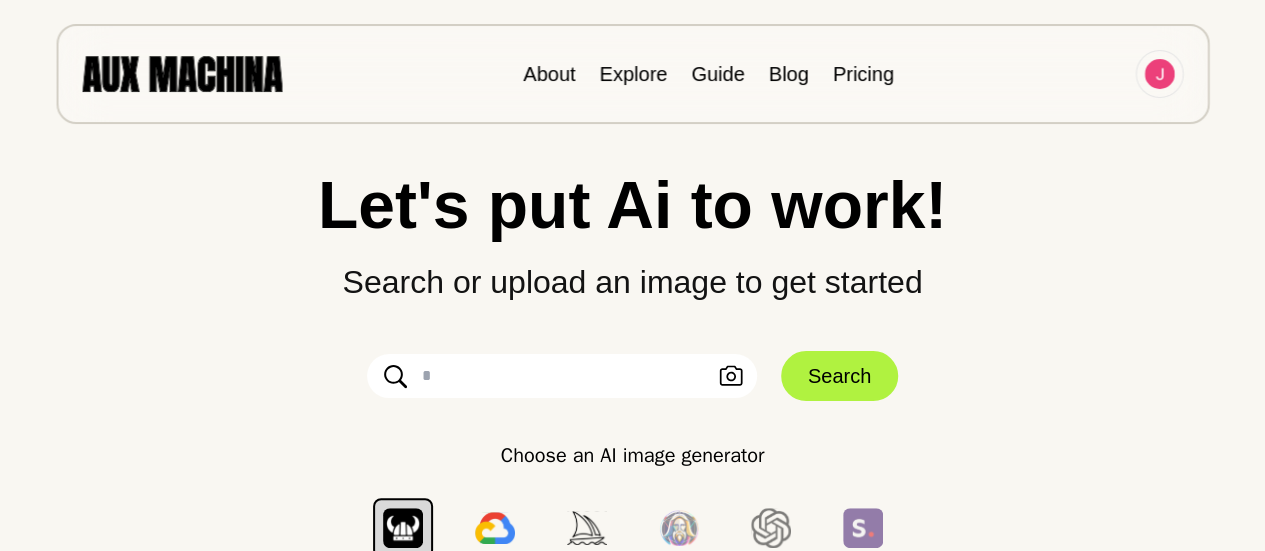 scroll, scrollTop: 22, scrollLeft: 0, axis: vertical 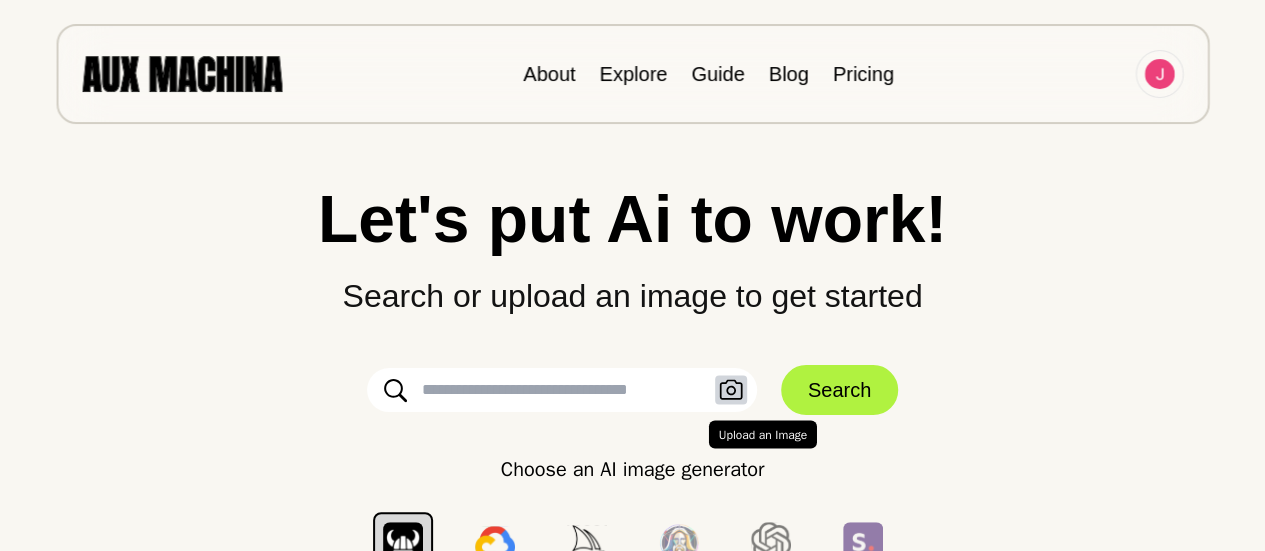 click at bounding box center (731, 390) 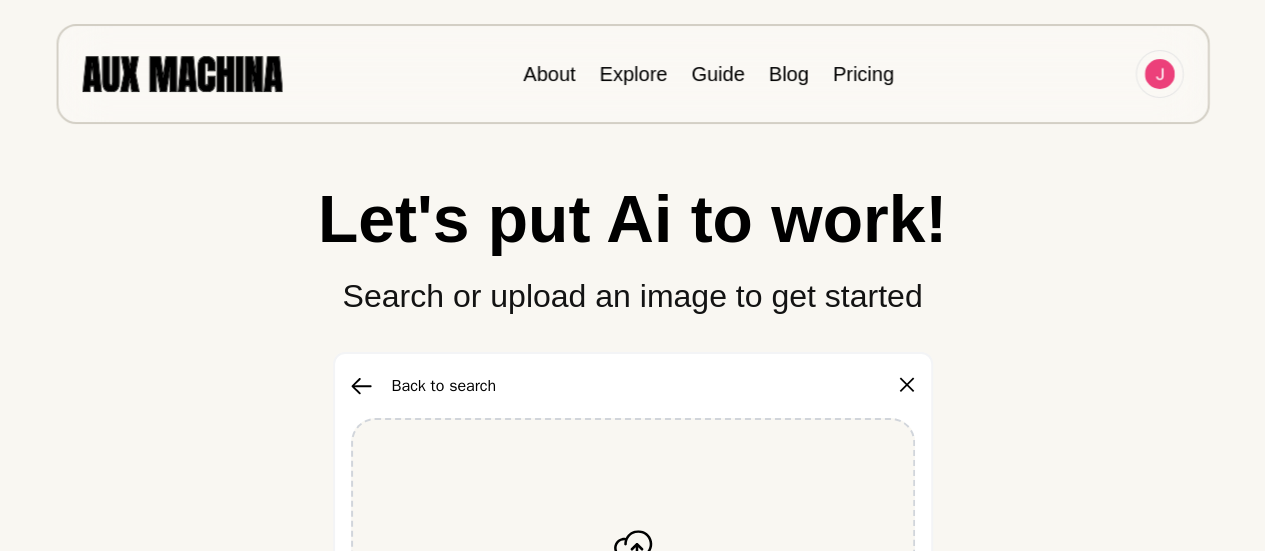 scroll, scrollTop: 232, scrollLeft: 0, axis: vertical 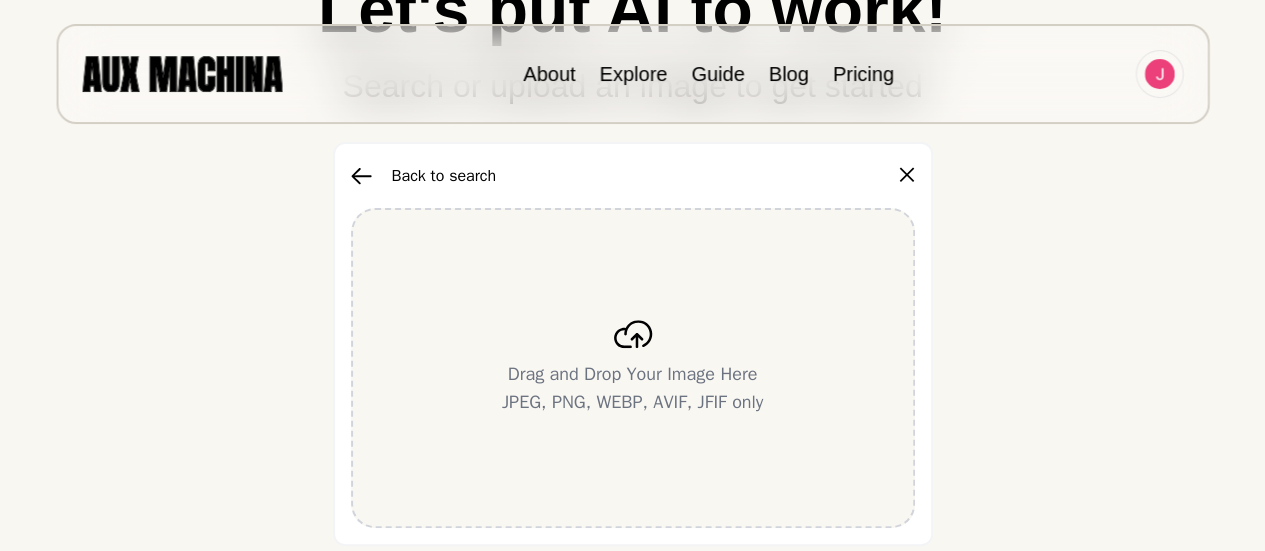 click on "Drag and Drop Your Image Here JPEG, PNG, WEBP, AVIF, JFIF only" at bounding box center (633, 368) 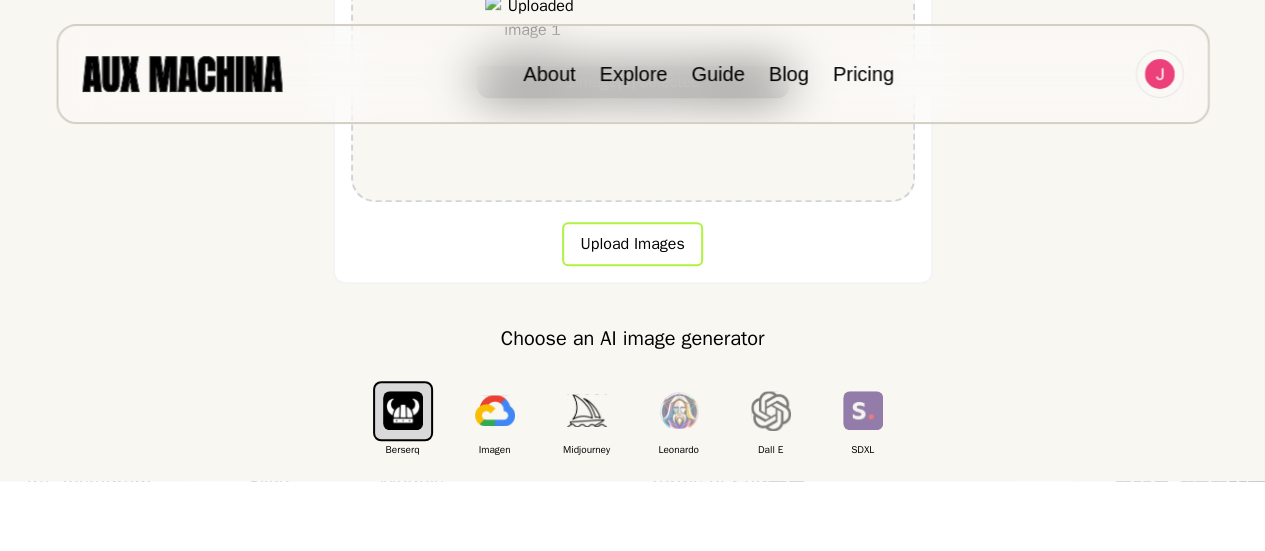 scroll, scrollTop: 560, scrollLeft: 0, axis: vertical 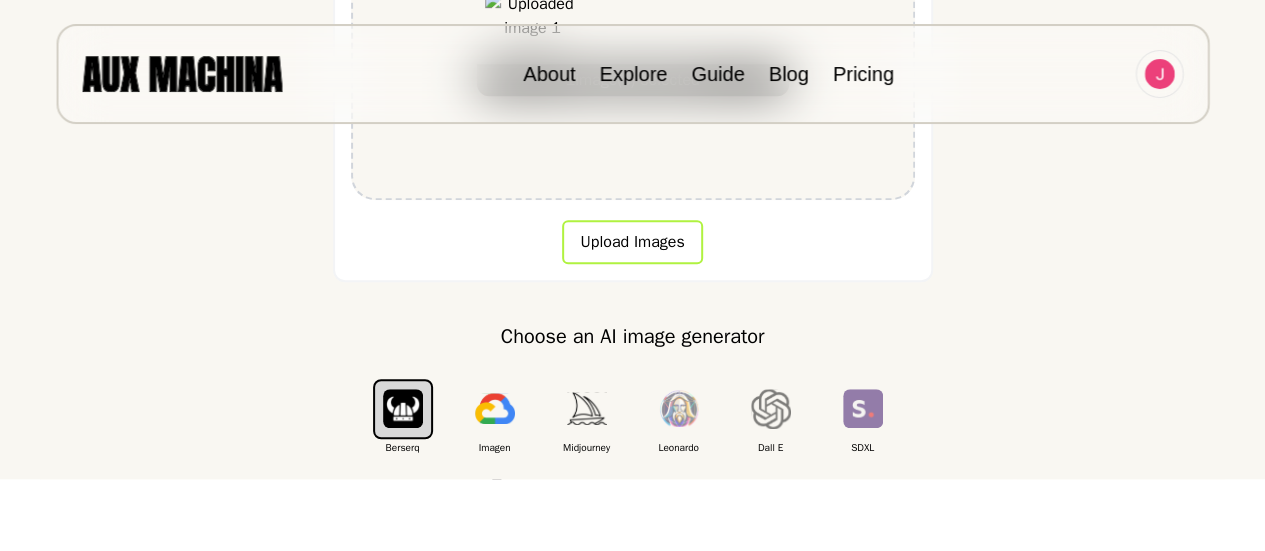 click on "Upload Images" at bounding box center [632, 242] 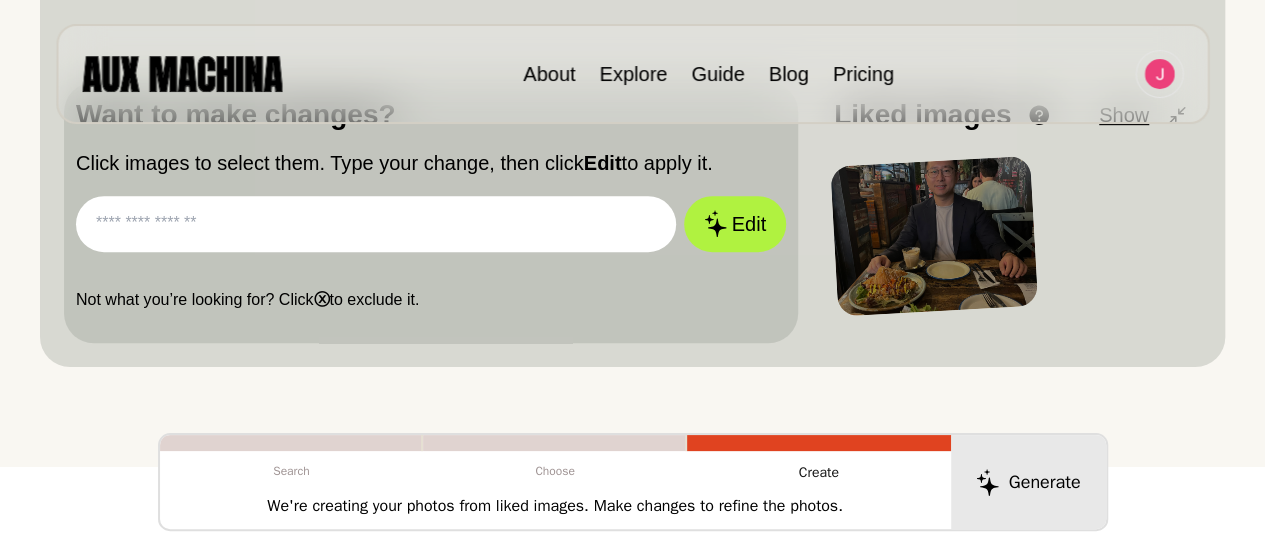 click at bounding box center (934, 235) 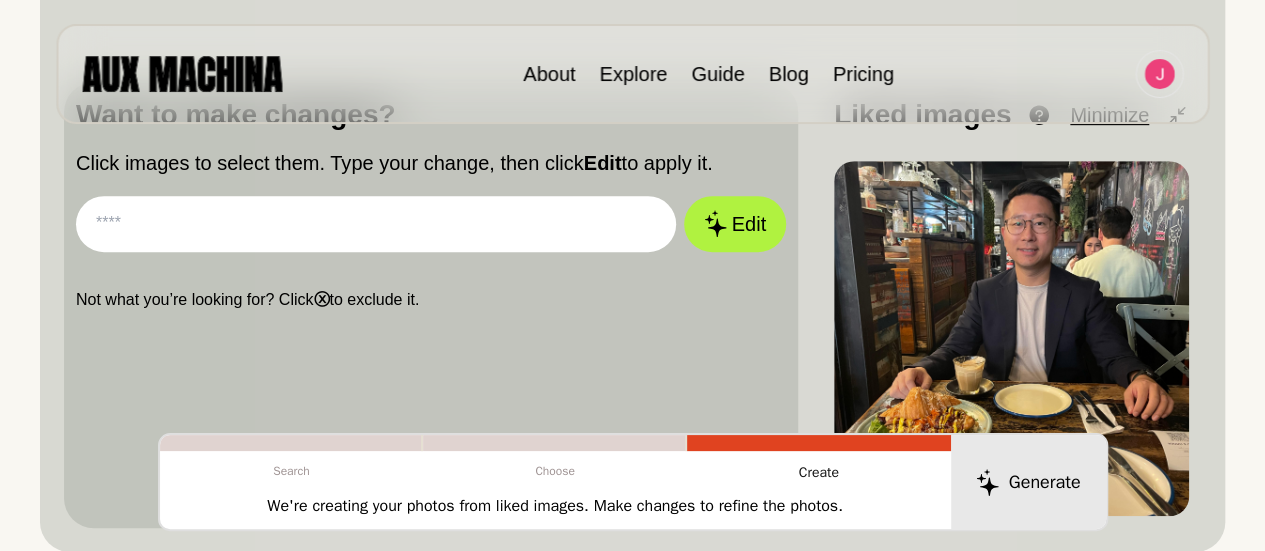 click at bounding box center [376, 224] 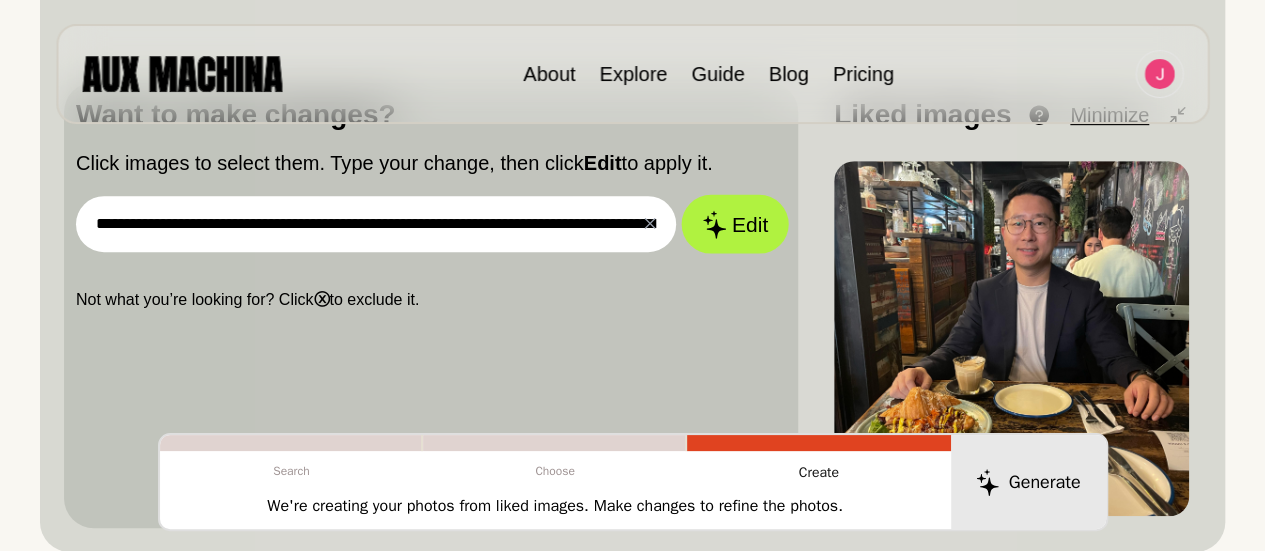 click on "Edit" at bounding box center (735, 223) 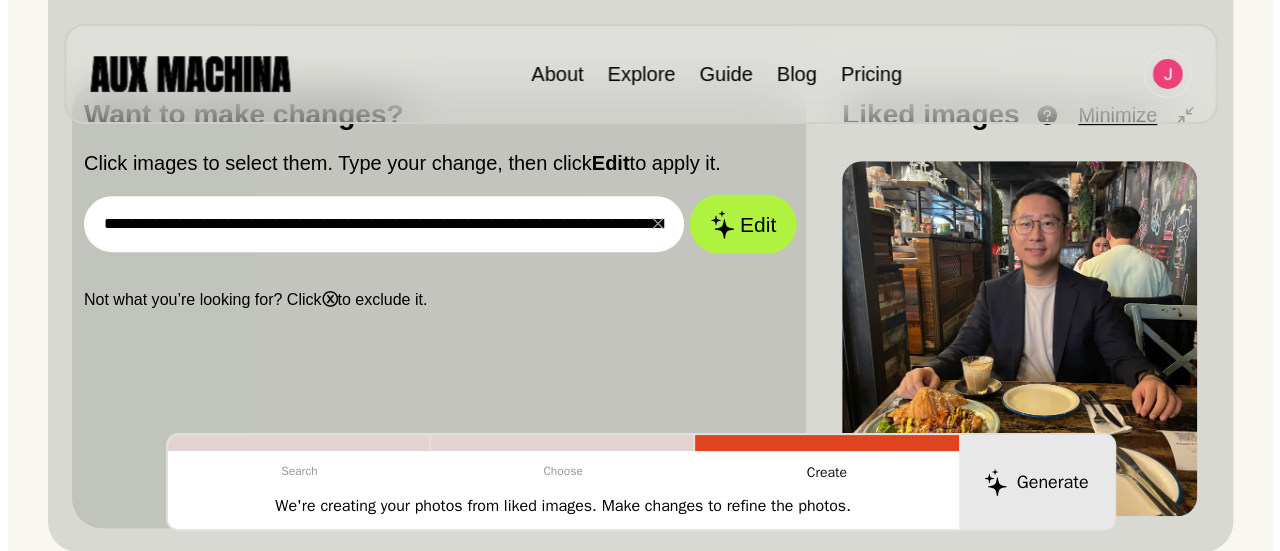 scroll, scrollTop: 563, scrollLeft: 0, axis: vertical 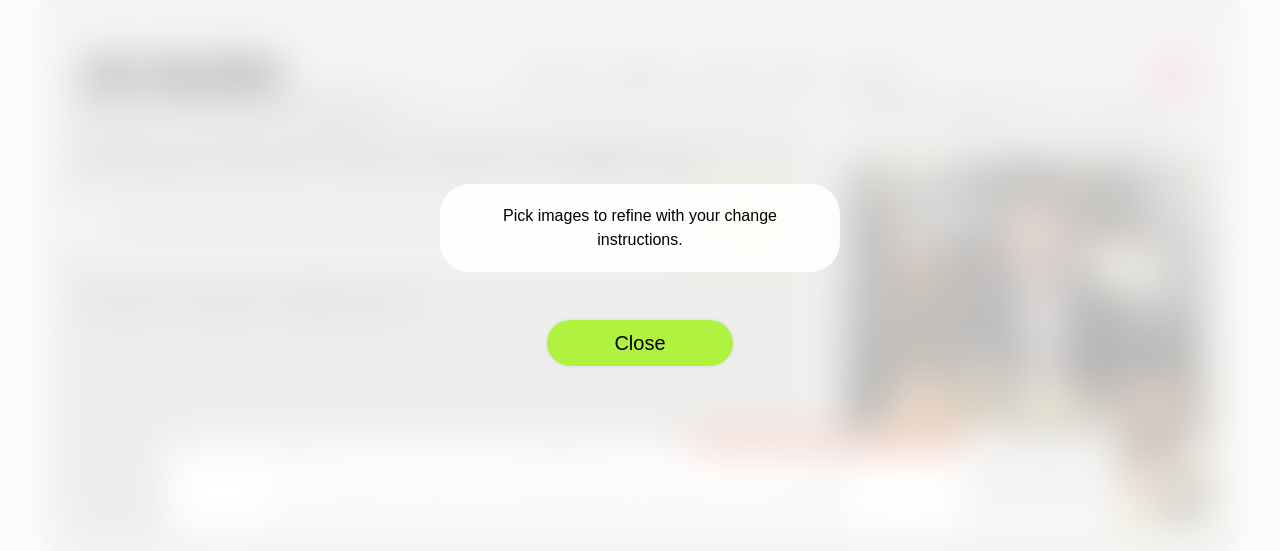 click on "Close" at bounding box center [640, 343] 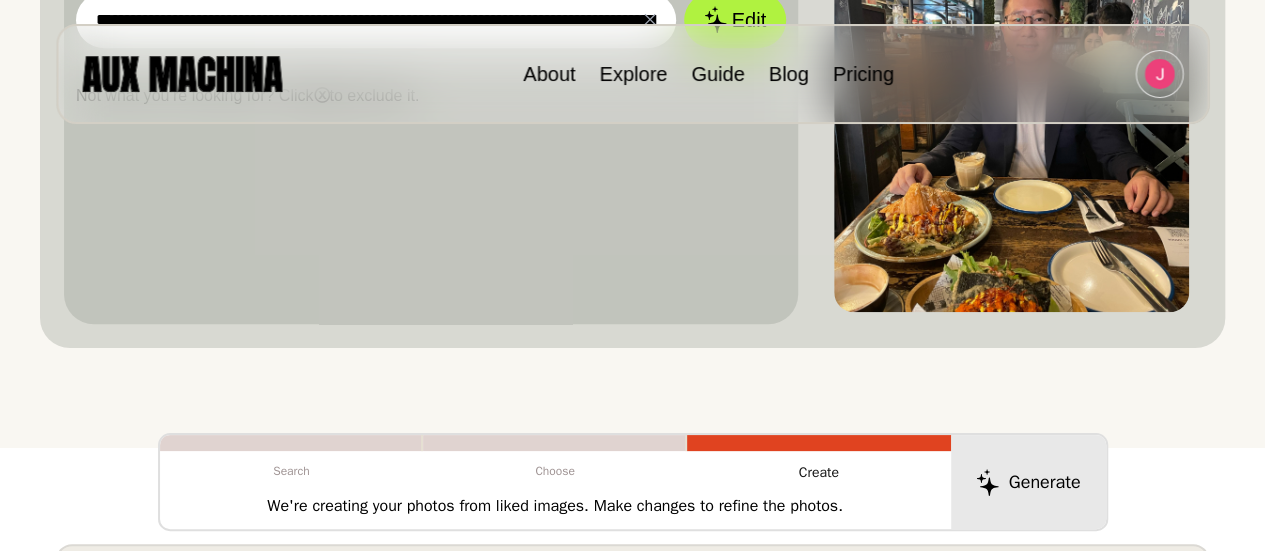 scroll, scrollTop: 654, scrollLeft: 0, axis: vertical 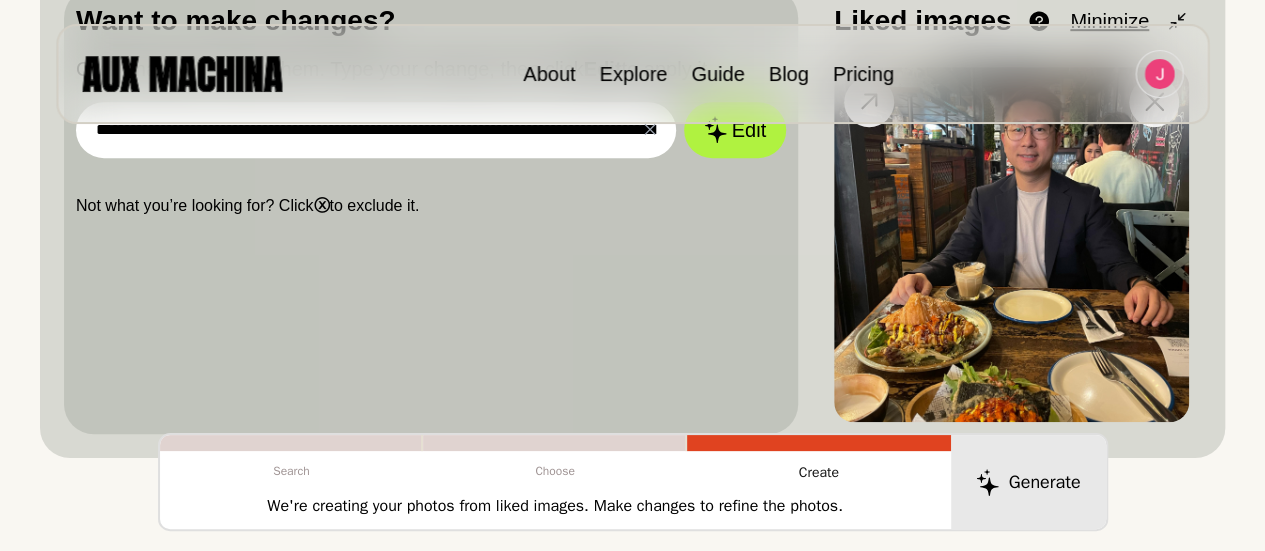 click at bounding box center [1011, 244] 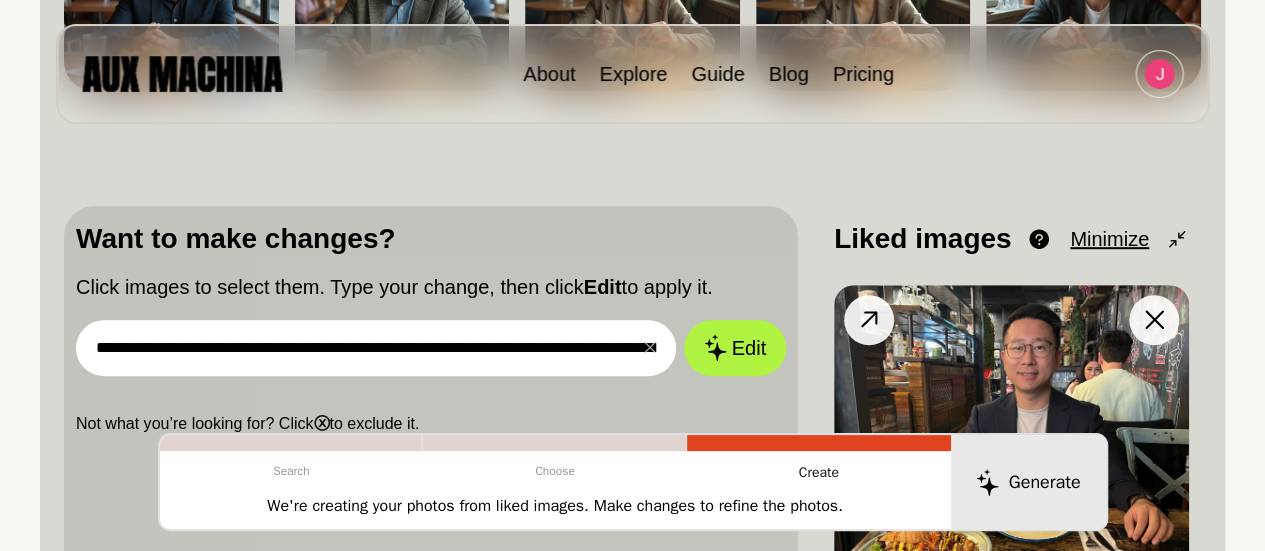 scroll, scrollTop: 432, scrollLeft: 0, axis: vertical 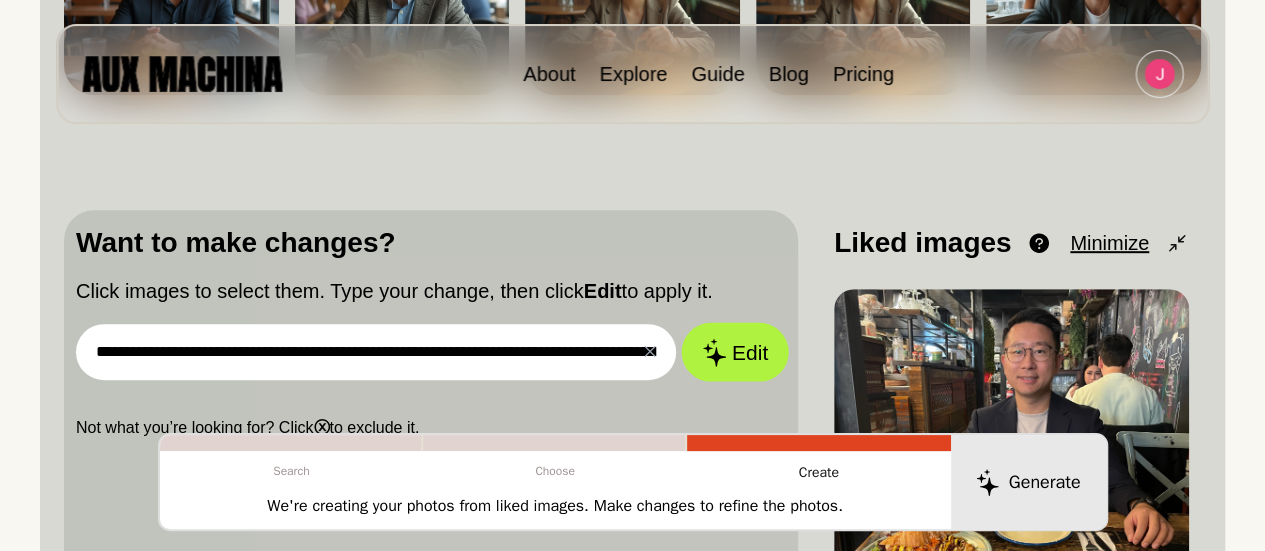 click on "Edit" at bounding box center (735, 351) 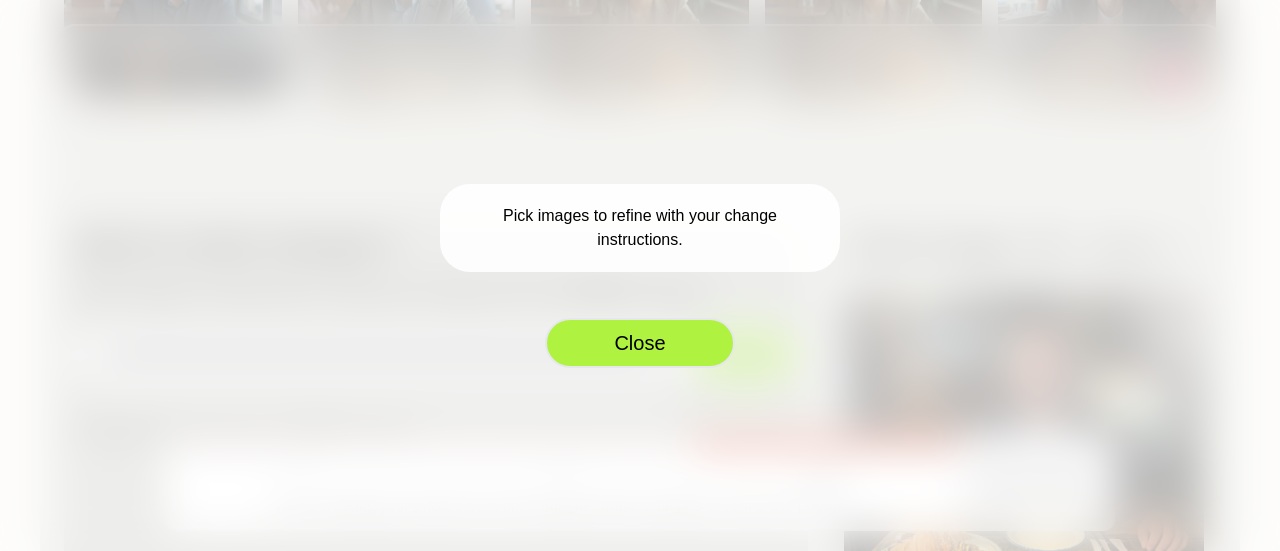 click on "Close" at bounding box center (640, 343) 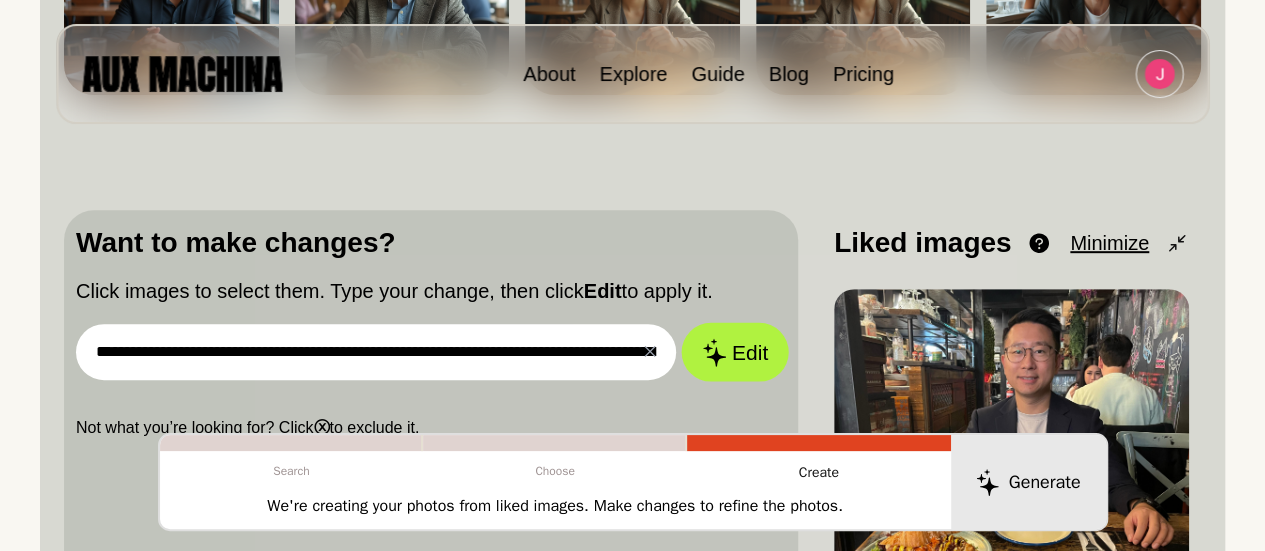 scroll, scrollTop: 0, scrollLeft: 414, axis: horizontal 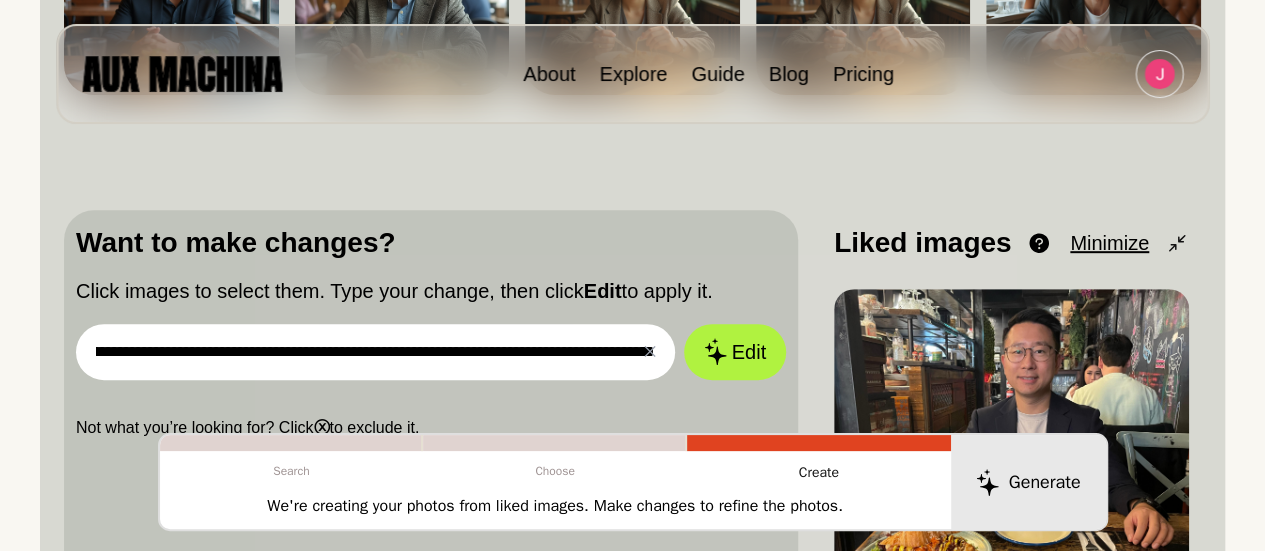 drag, startPoint x: 290, startPoint y: 346, endPoint x: 787, endPoint y: 363, distance: 497.29065 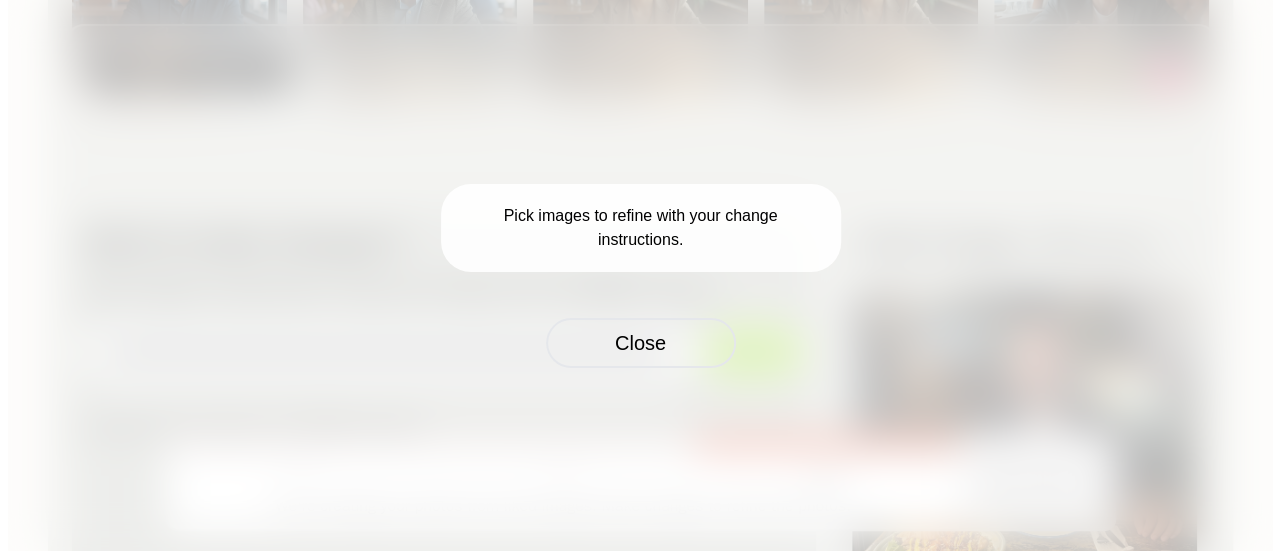 scroll, scrollTop: 0, scrollLeft: 184, axis: horizontal 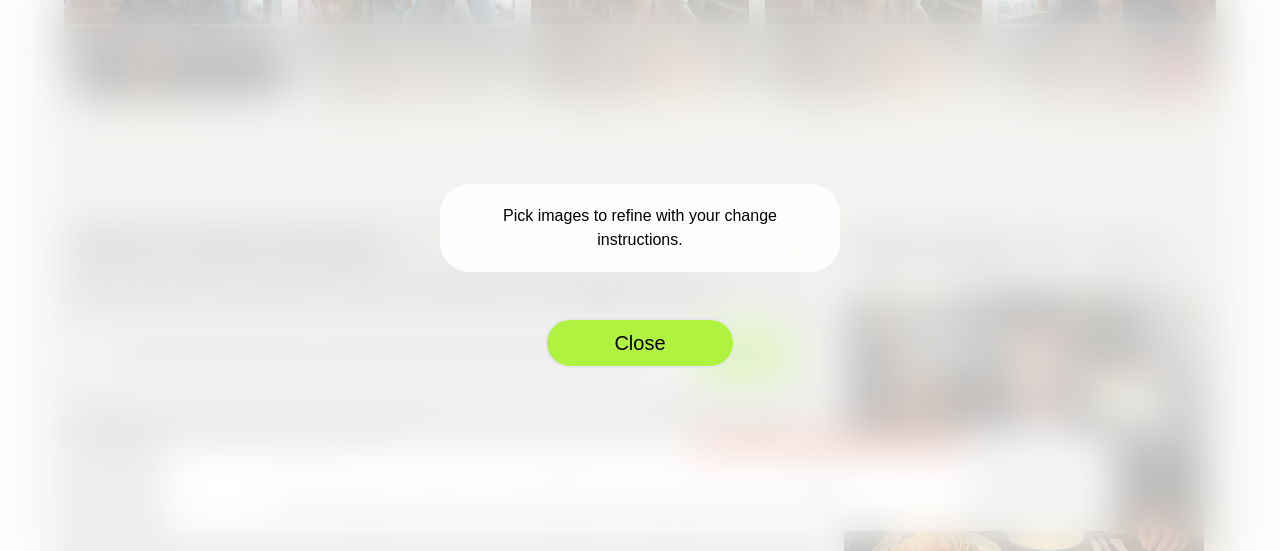 click on "Close" at bounding box center (640, 343) 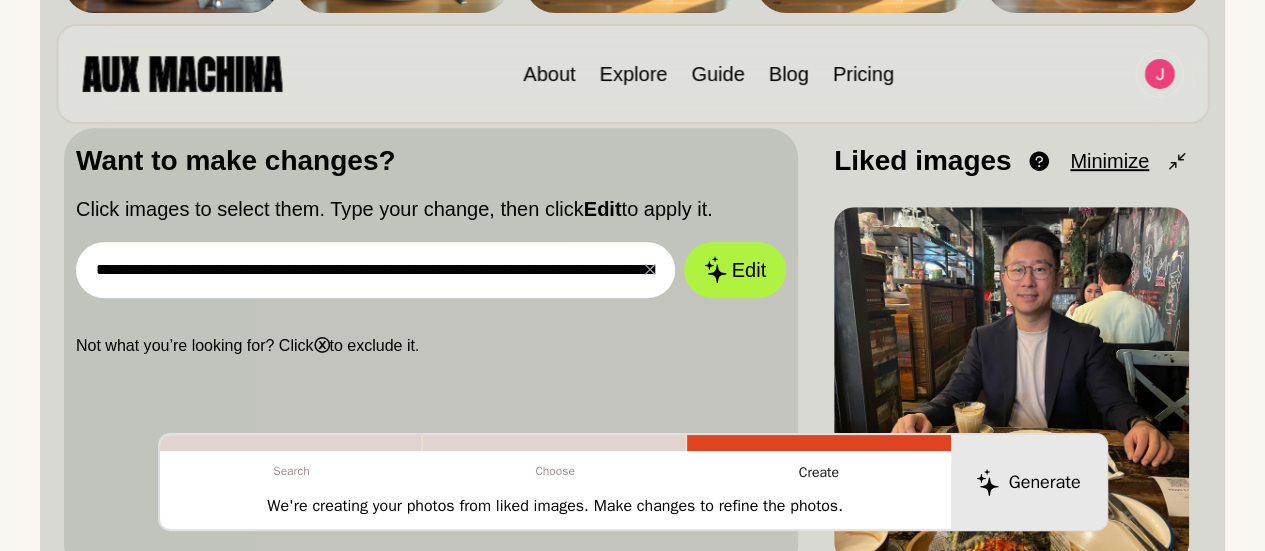 scroll, scrollTop: 516, scrollLeft: 0, axis: vertical 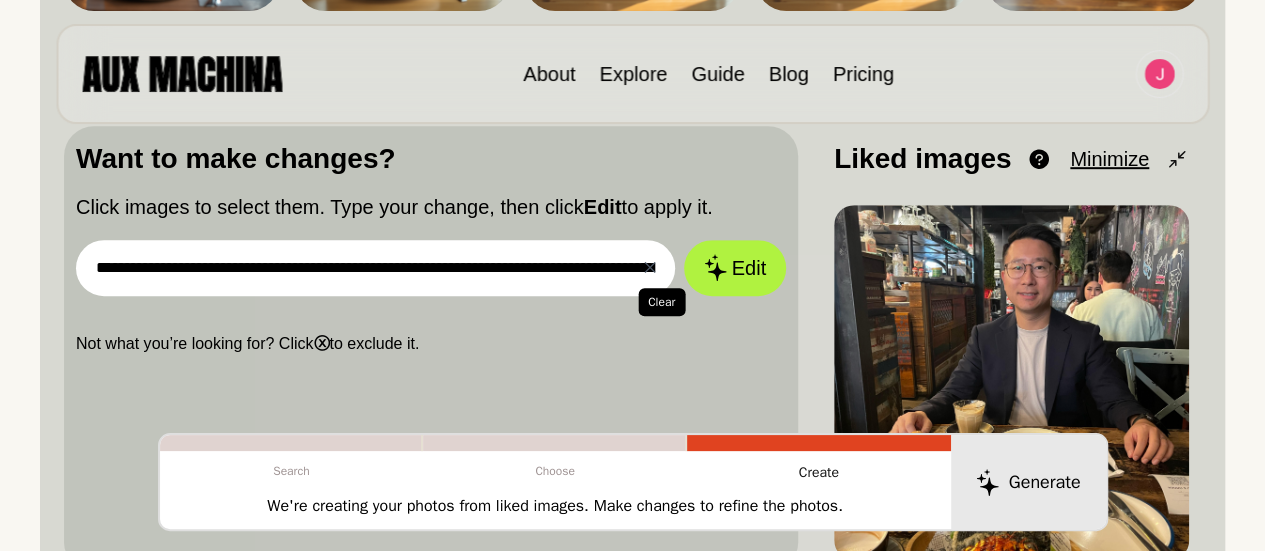 click on "✕ Clear" at bounding box center (650, 268) 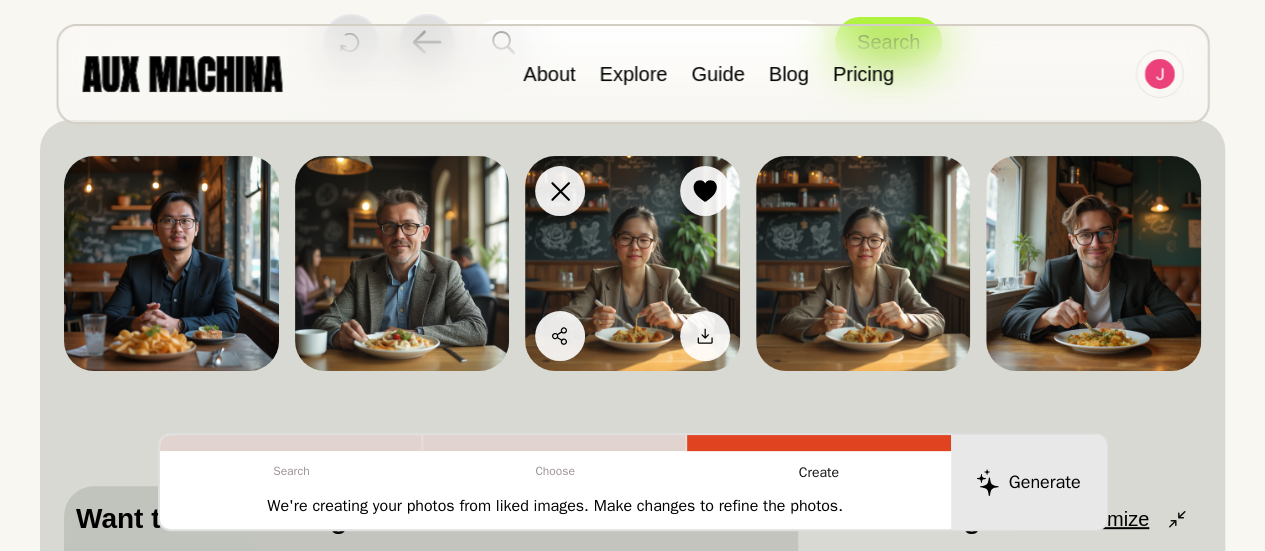 scroll, scrollTop: 158, scrollLeft: 0, axis: vertical 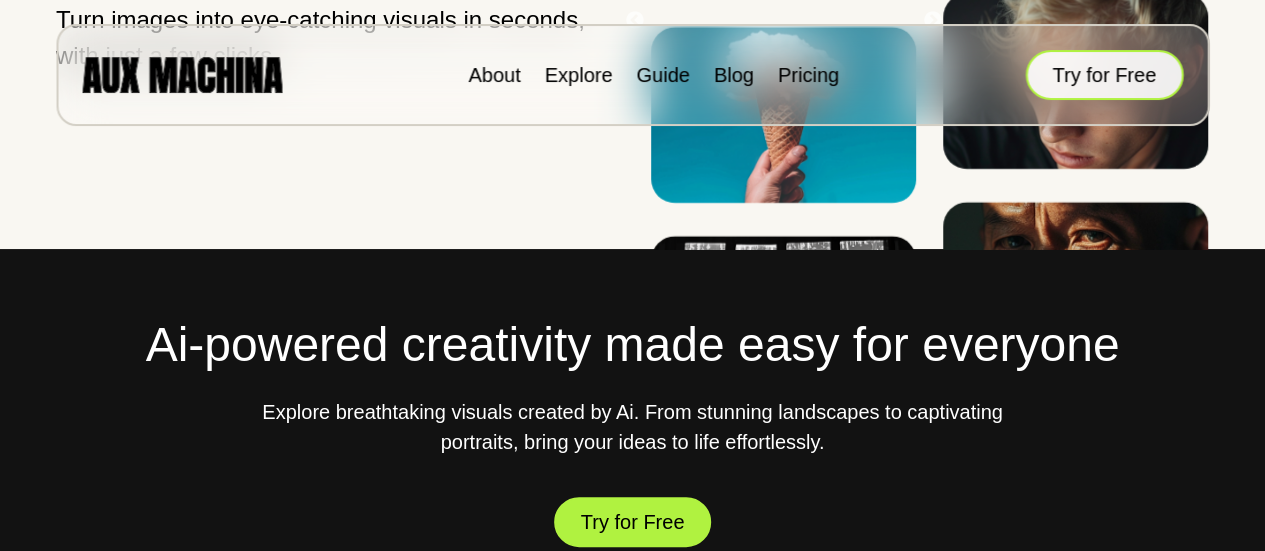 click on "Try for Free" at bounding box center (1104, 75) 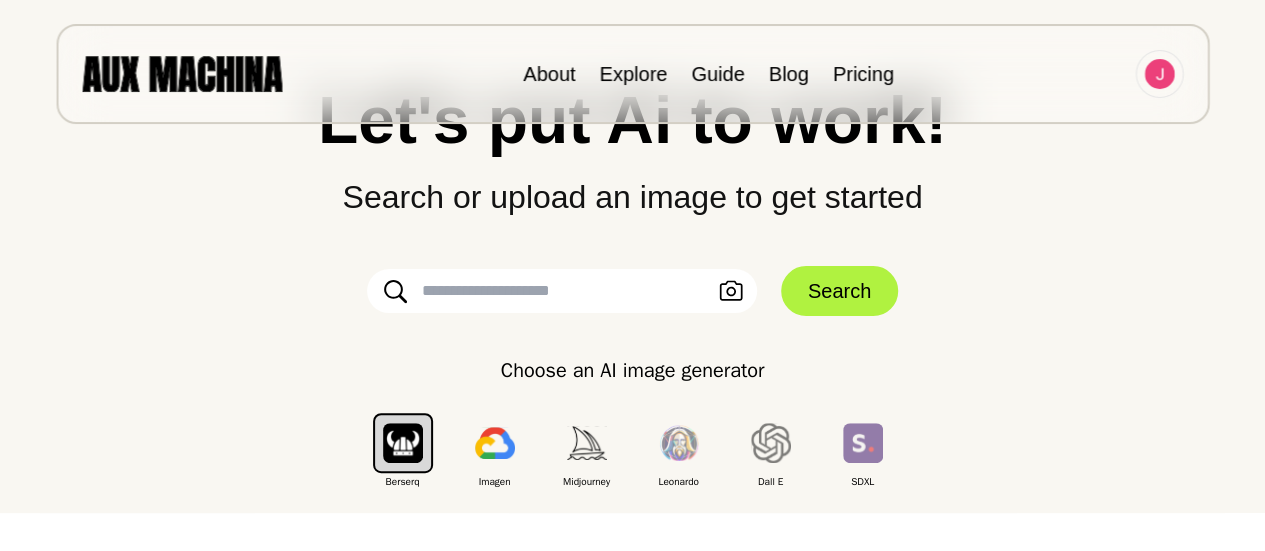 scroll, scrollTop: 122, scrollLeft: 0, axis: vertical 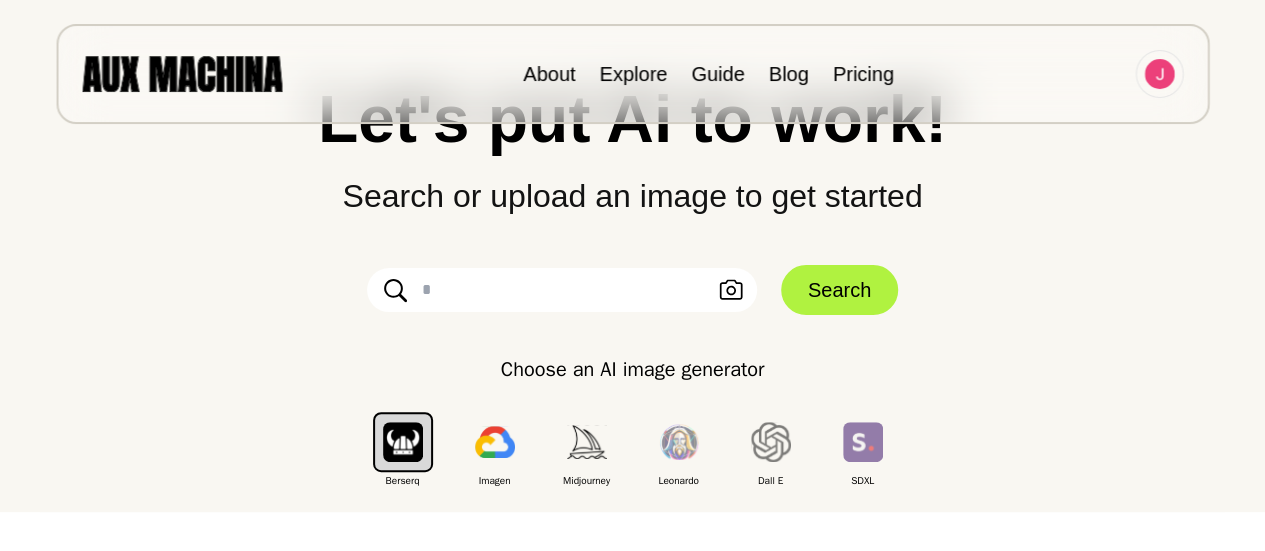 click at bounding box center [1159, 74] 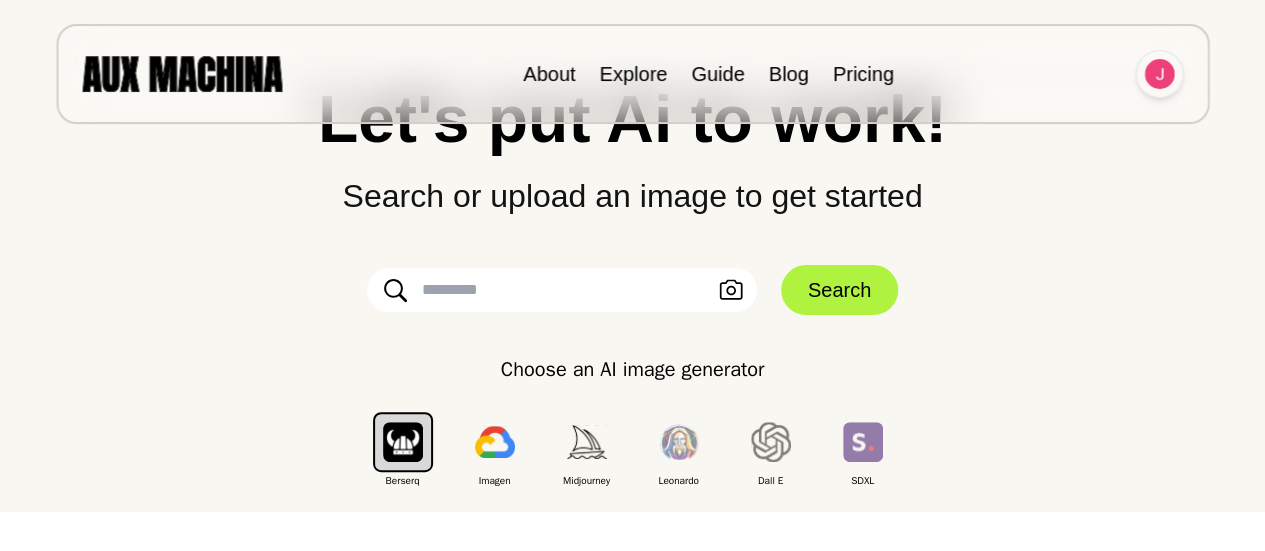 click at bounding box center [1159, 74] 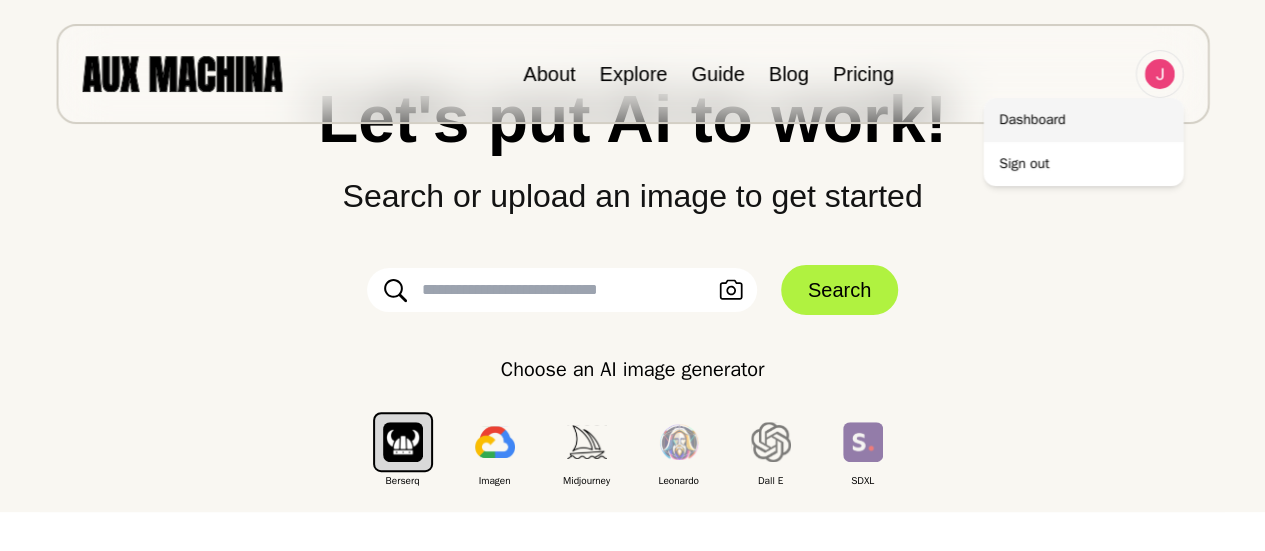 click on "Dashboard" at bounding box center (1083, 120) 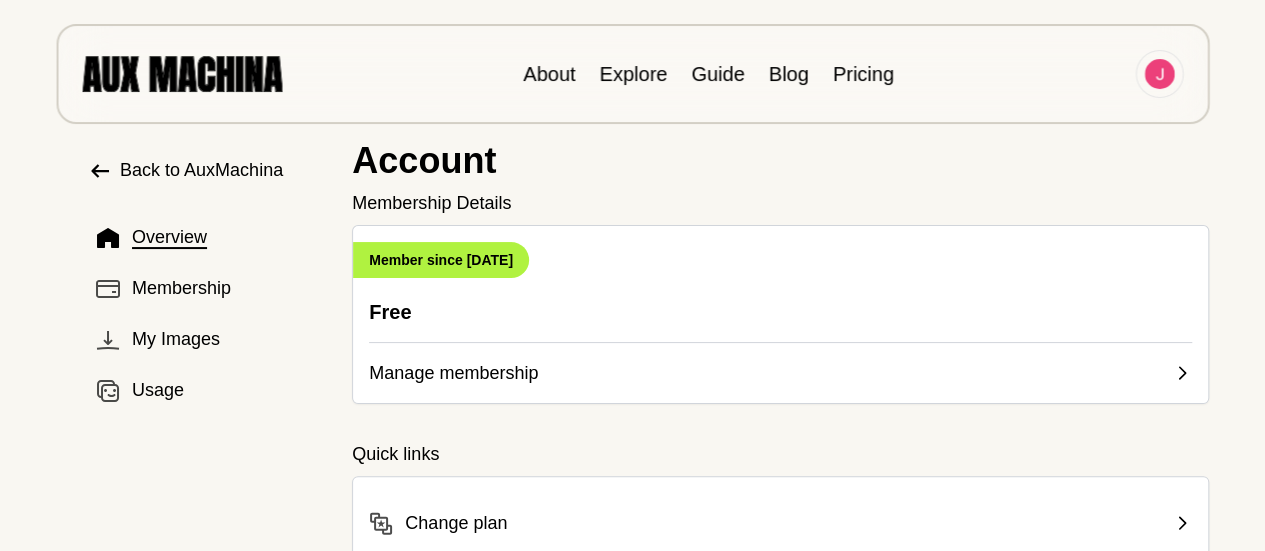 scroll, scrollTop: 0, scrollLeft: 0, axis: both 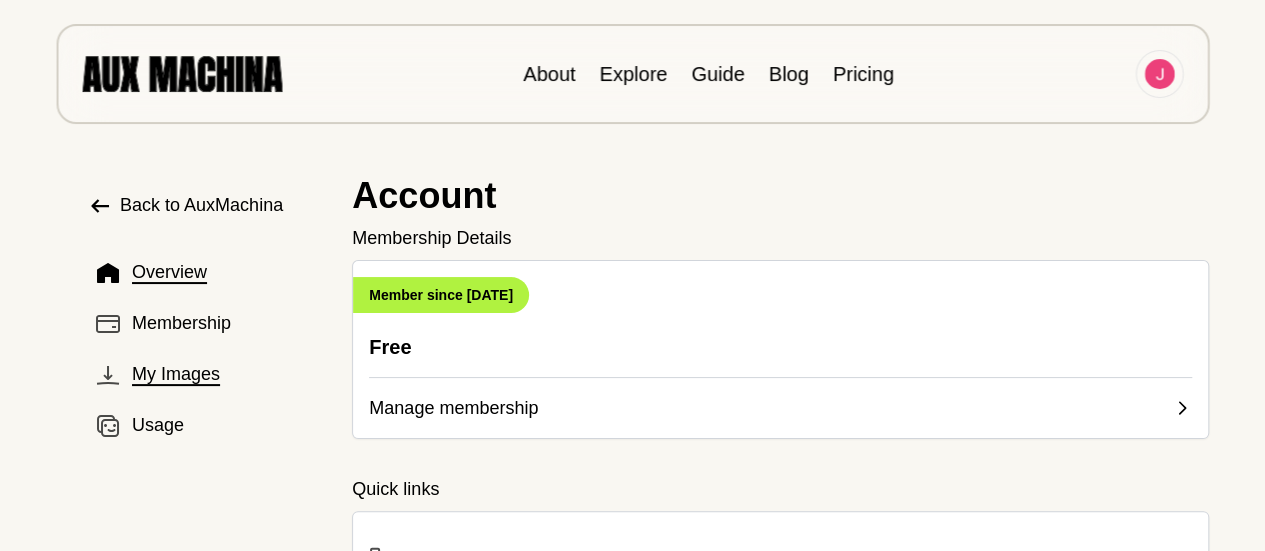 click on "My Images" at bounding box center [169, 272] 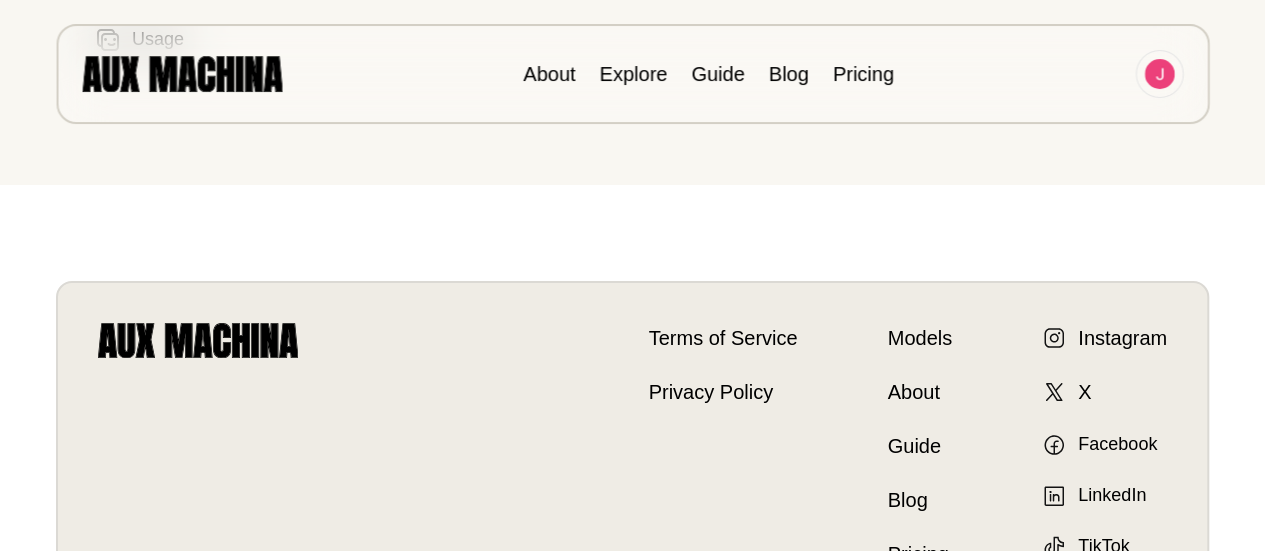 scroll, scrollTop: 32, scrollLeft: 0, axis: vertical 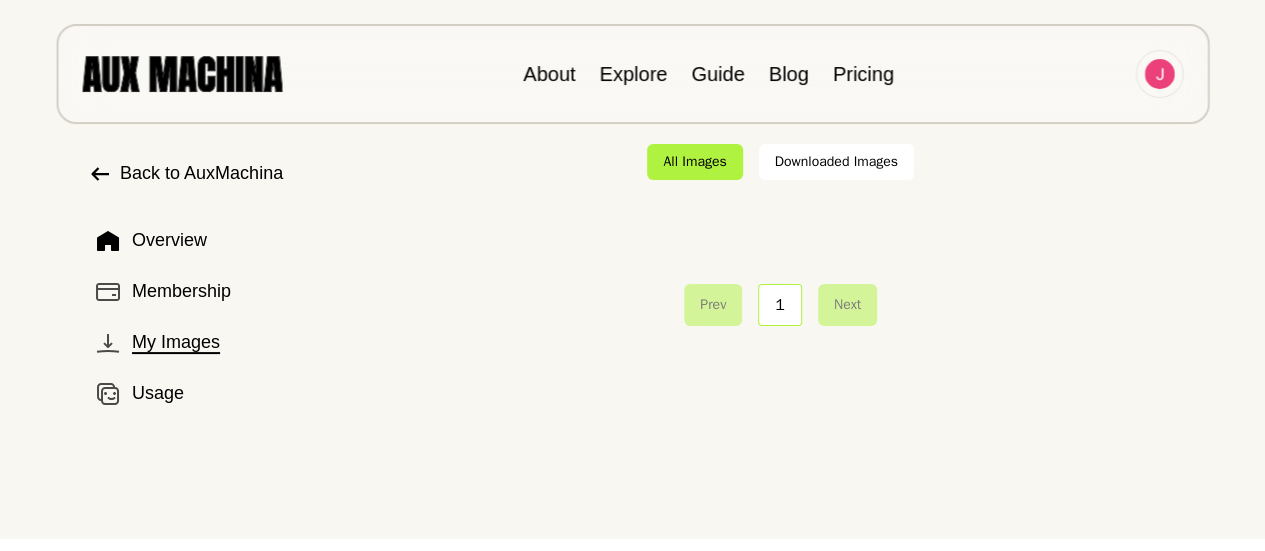 click at bounding box center [382, 323] 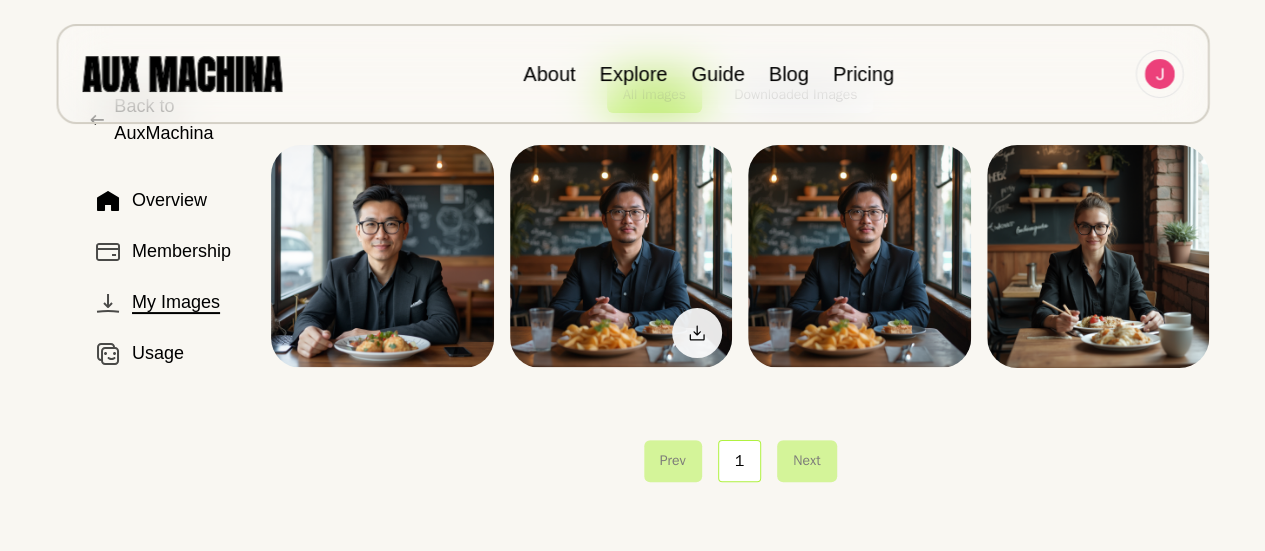 scroll, scrollTop: 35, scrollLeft: 0, axis: vertical 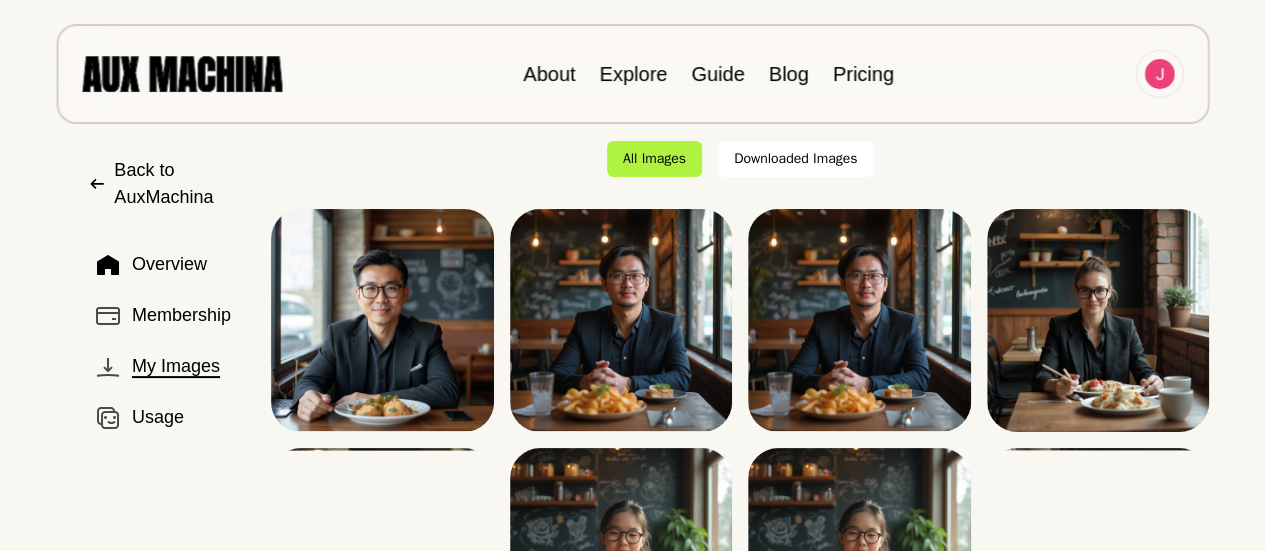 click on "All Images Downloaded Images Download Download Download Download Download Download Download Download Prev 1 Next" at bounding box center (740, 454) 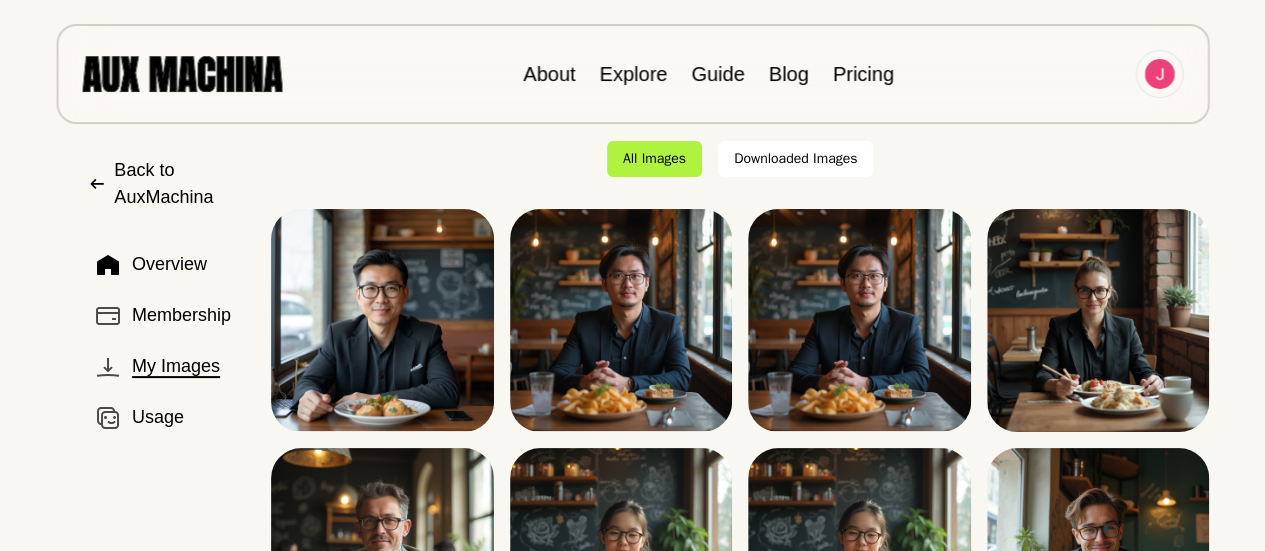 click on "Downloaded Images" at bounding box center (795, 159) 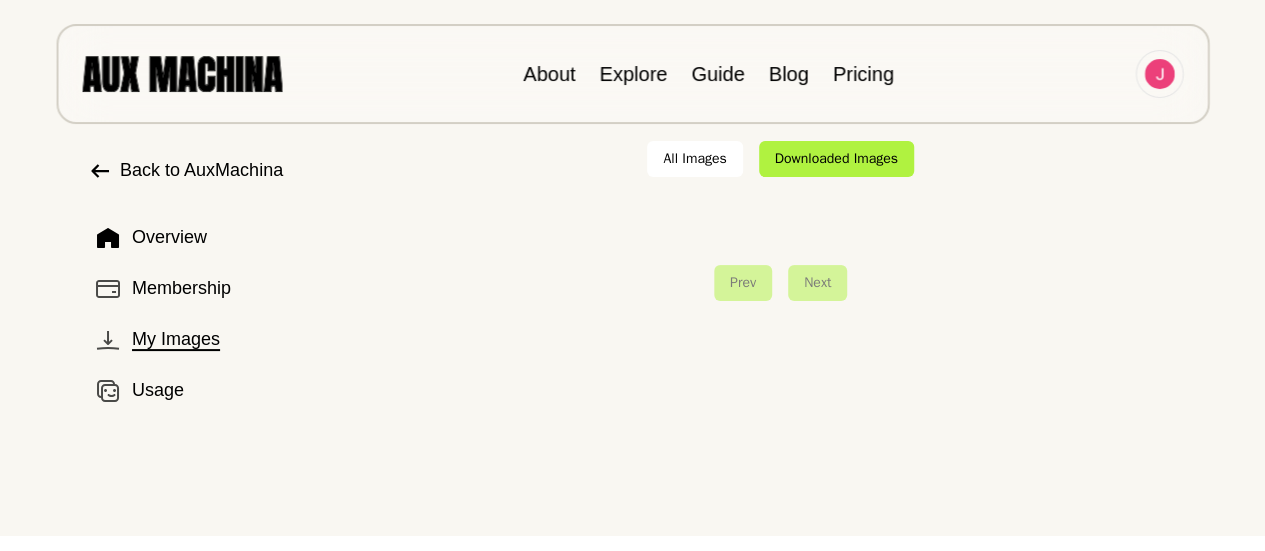 click on "All Images" at bounding box center (694, 159) 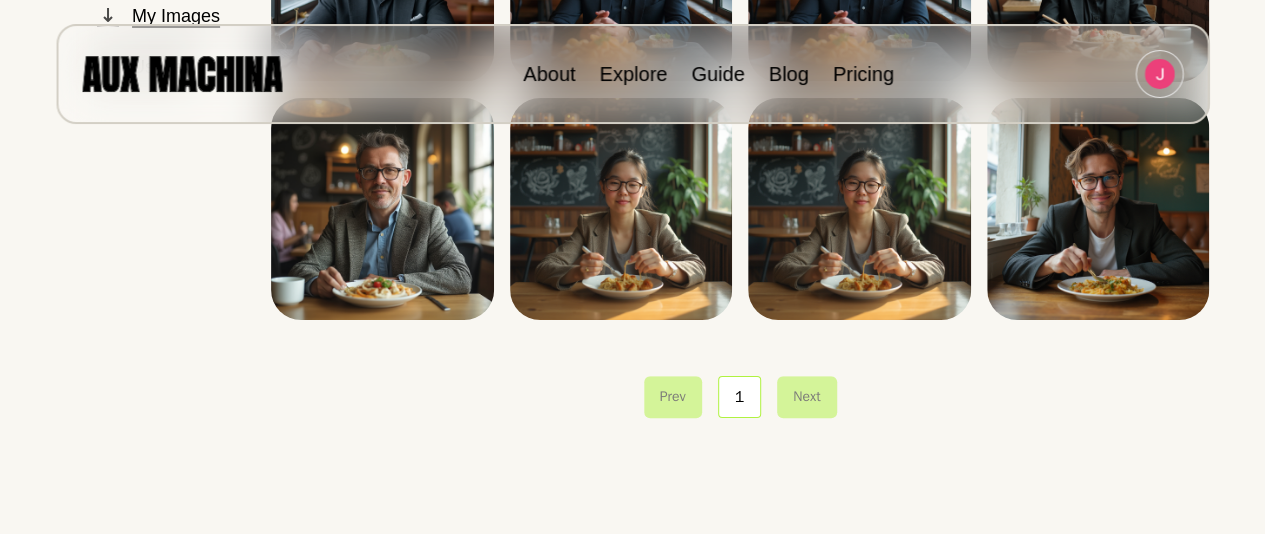 scroll, scrollTop: 387, scrollLeft: 0, axis: vertical 